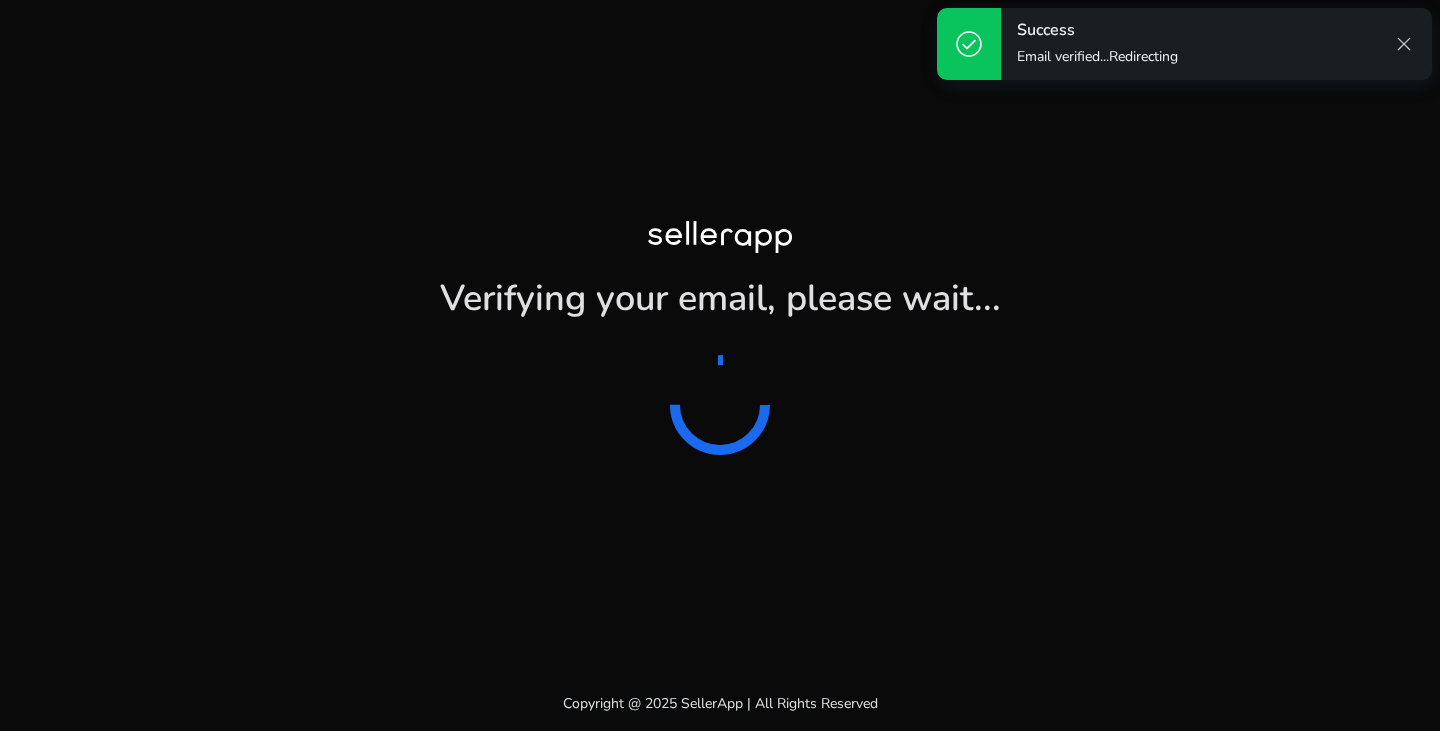 scroll, scrollTop: 0, scrollLeft: 0, axis: both 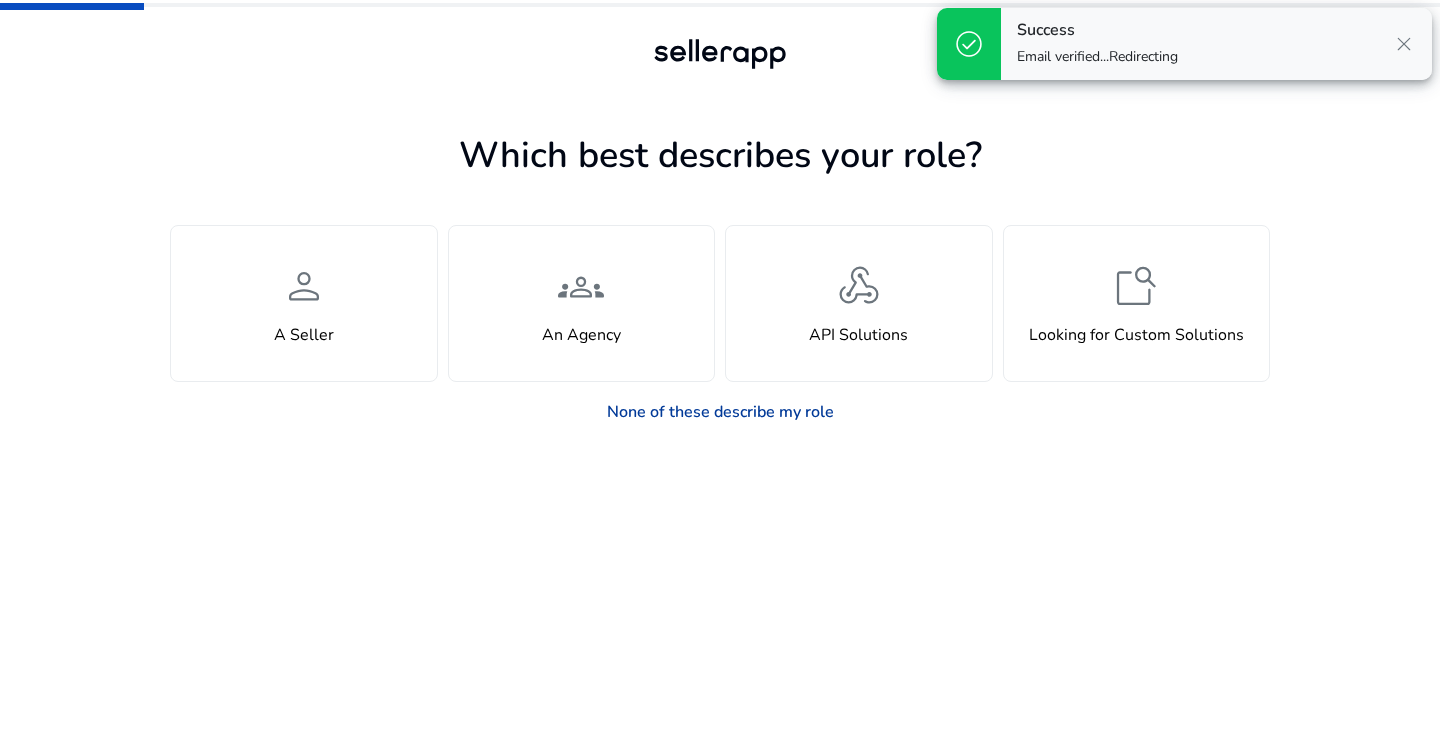 click on "None of these describe my role" 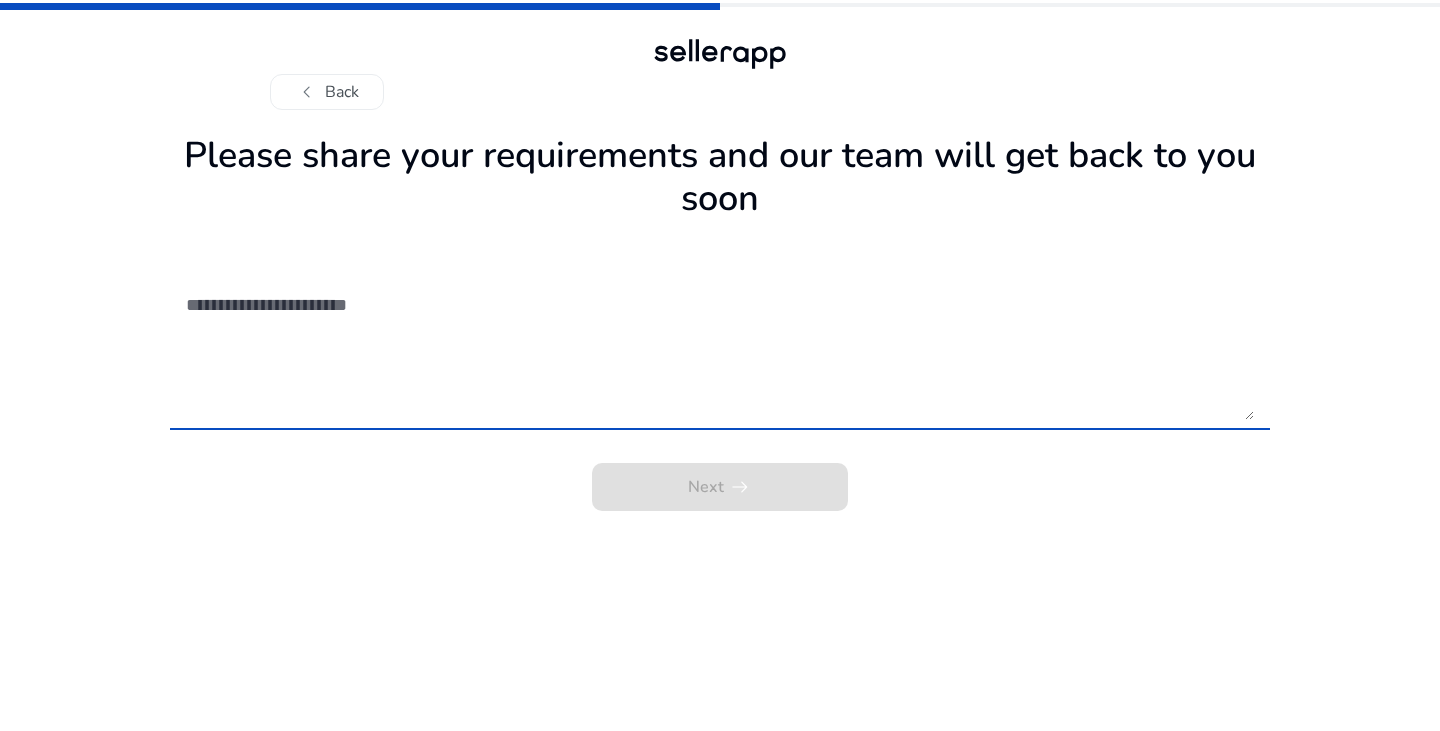 click at bounding box center (720, 349) 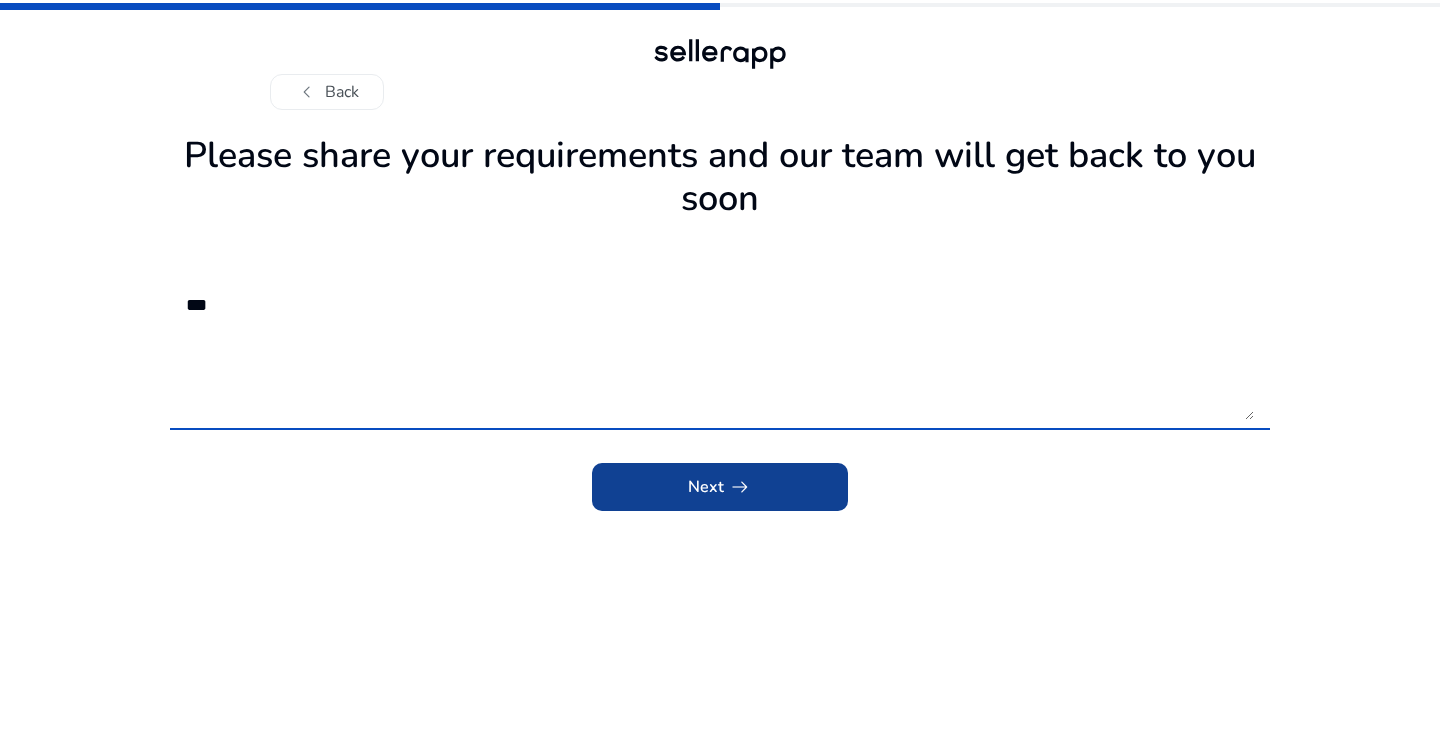 type on "***" 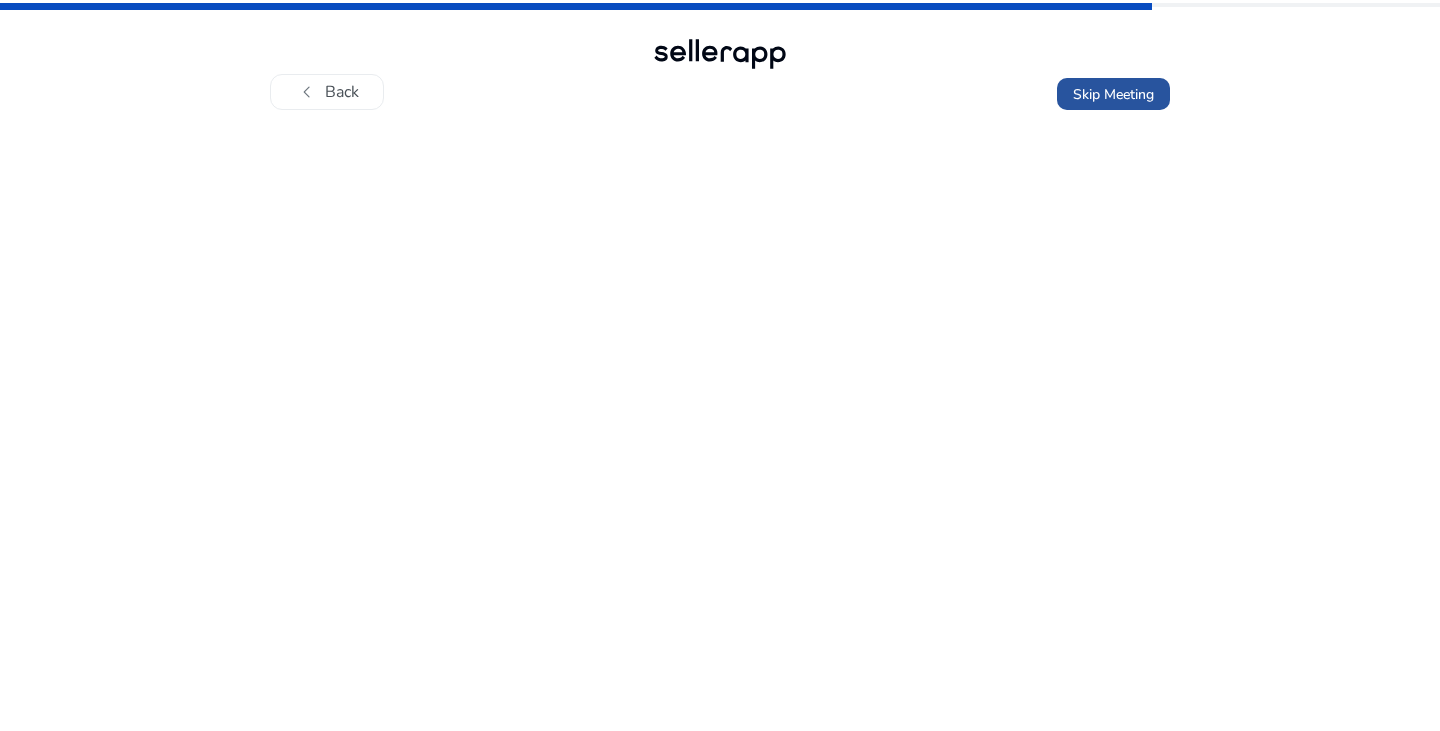 click on "Skip Meeting" 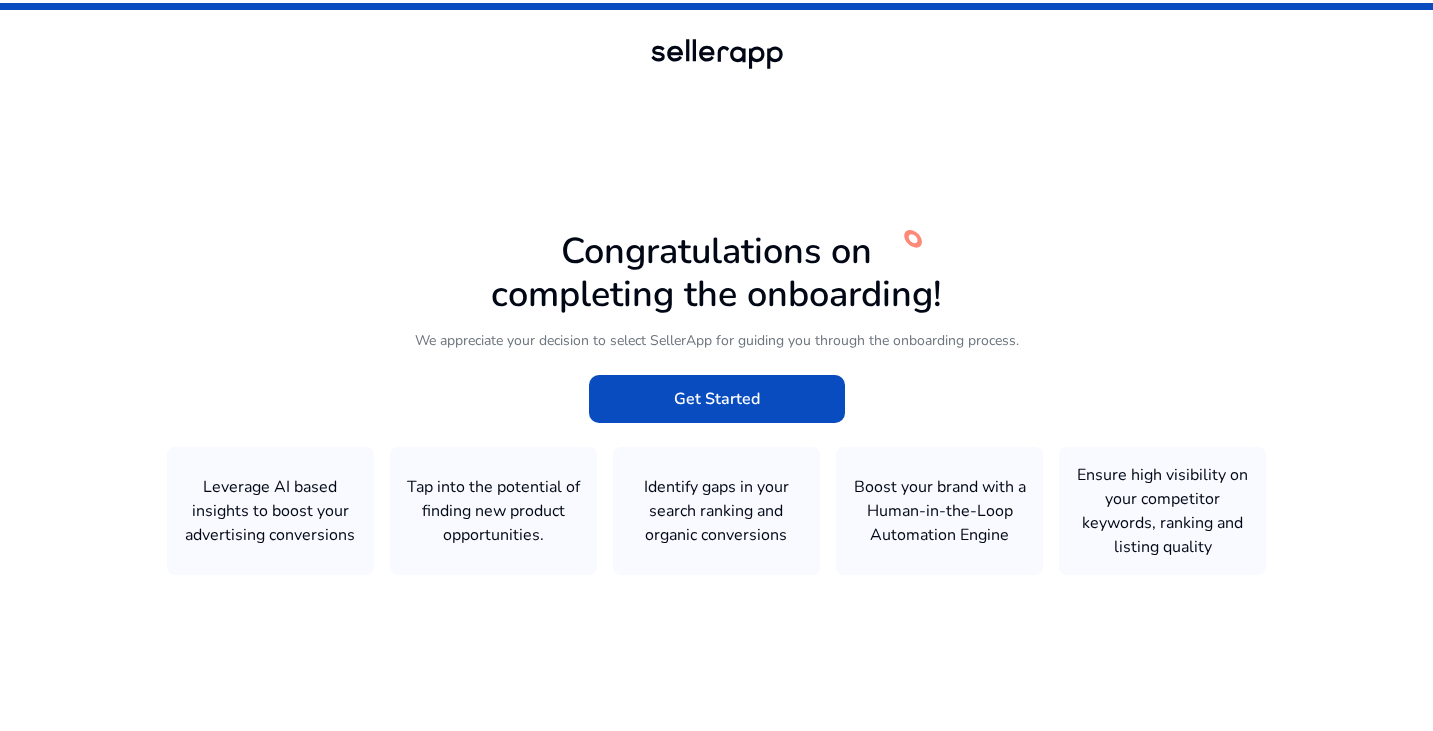 click on "Get Started" 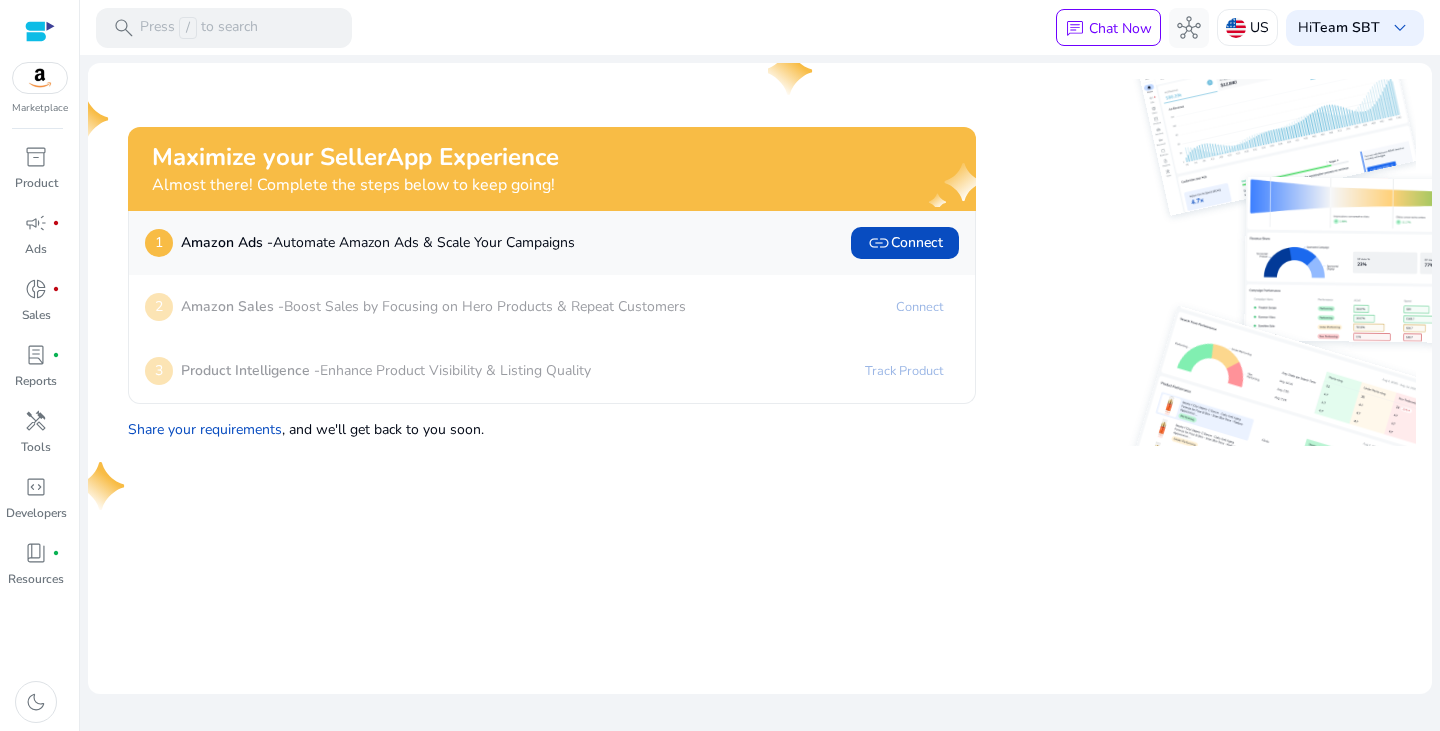 click at bounding box center (40, 31) 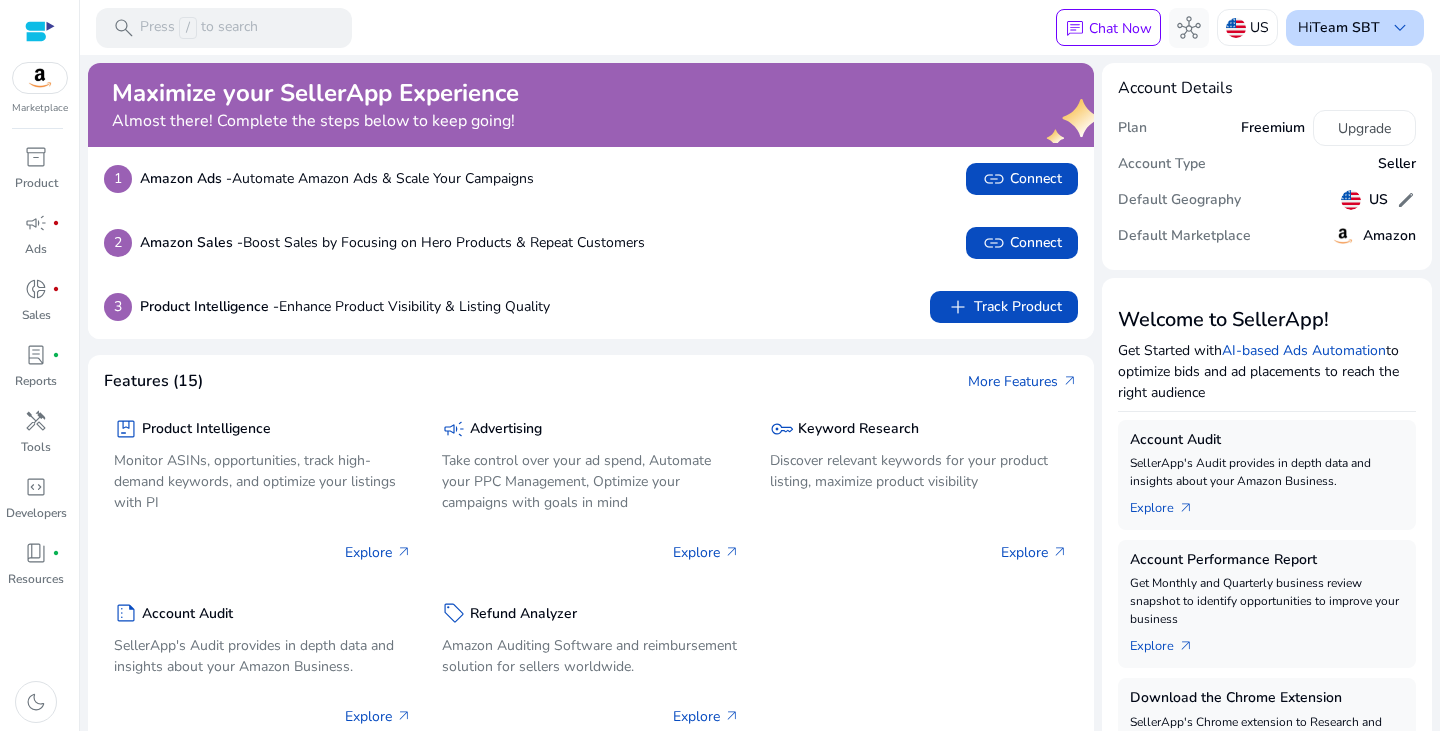 click on "Hi  Team SBT  keyboard_arrow_down" at bounding box center (1355, 28) 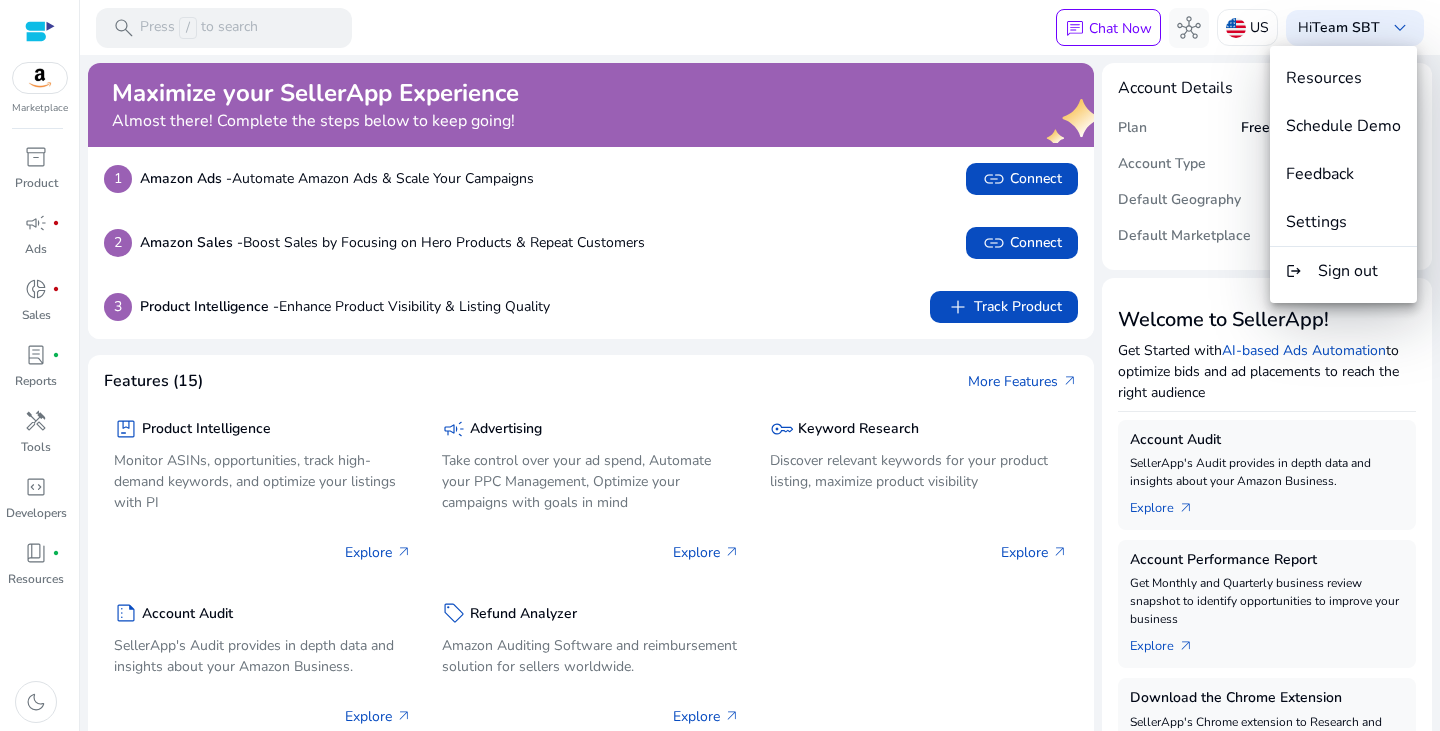 click on "Settings" at bounding box center (1343, 222) 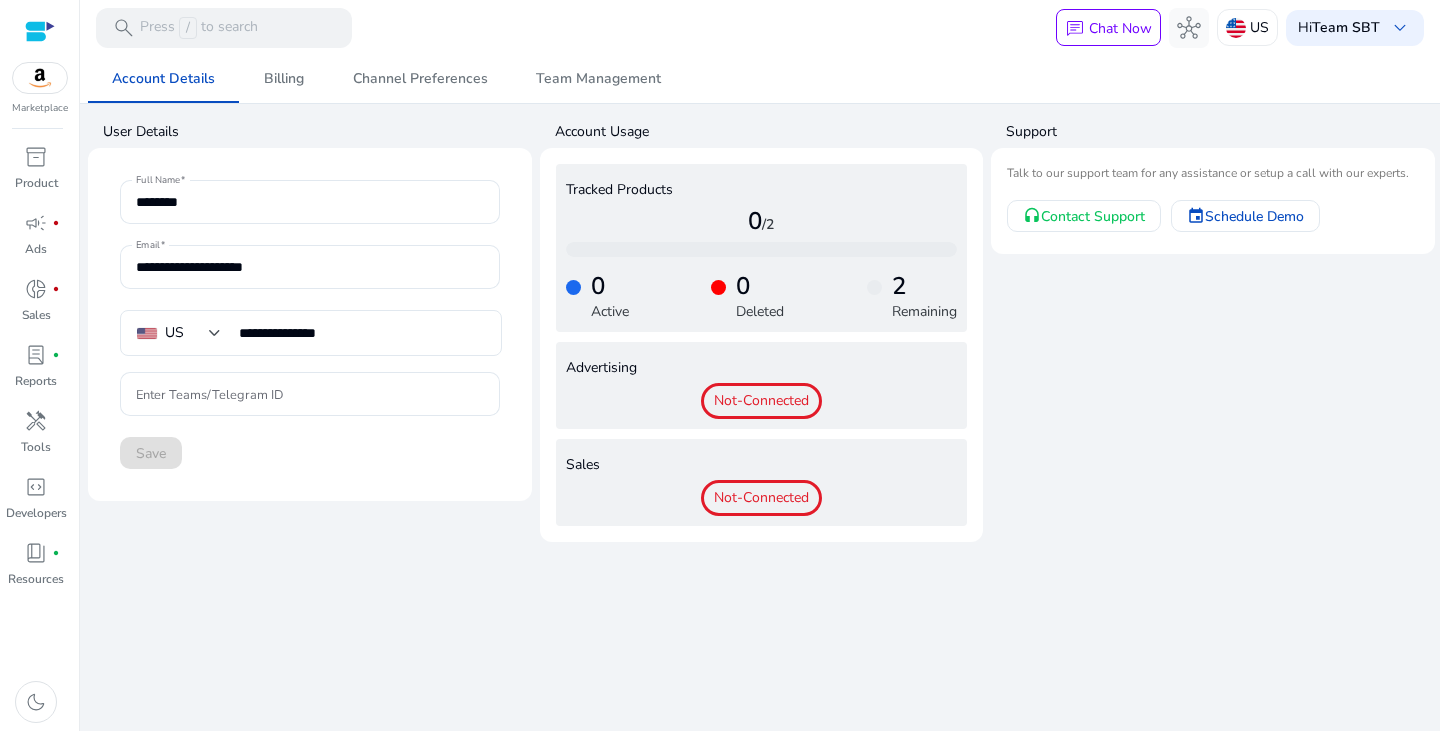 click at bounding box center [40, 78] 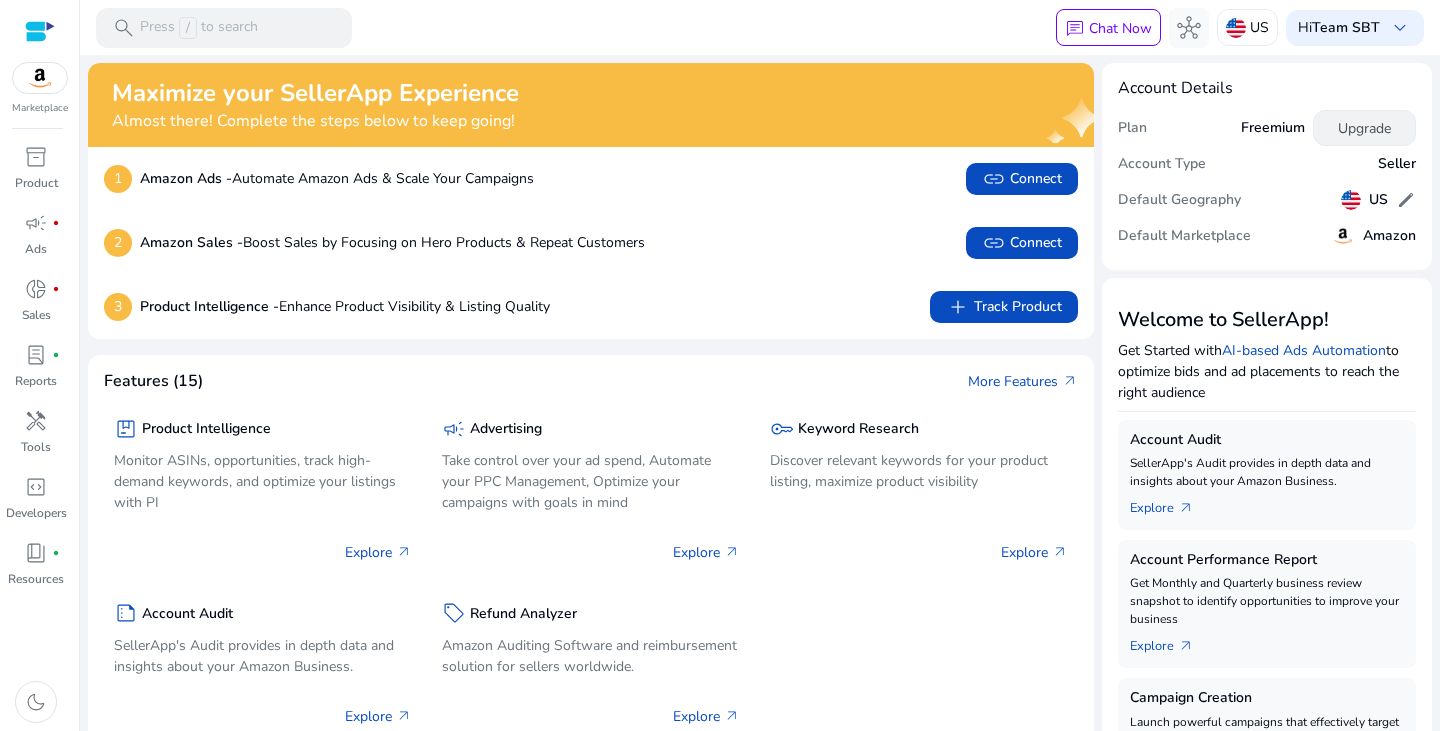 click on "Upgrade" 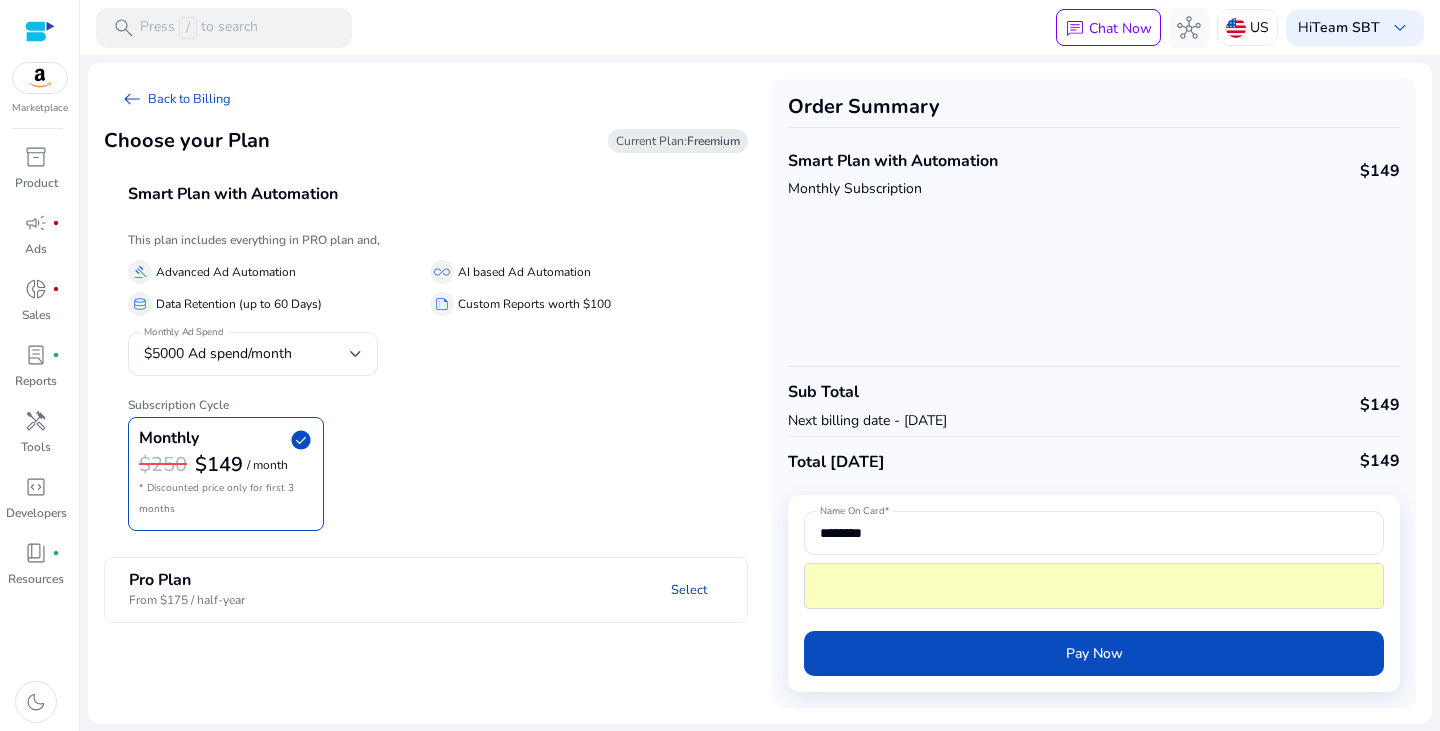 click on "Select" 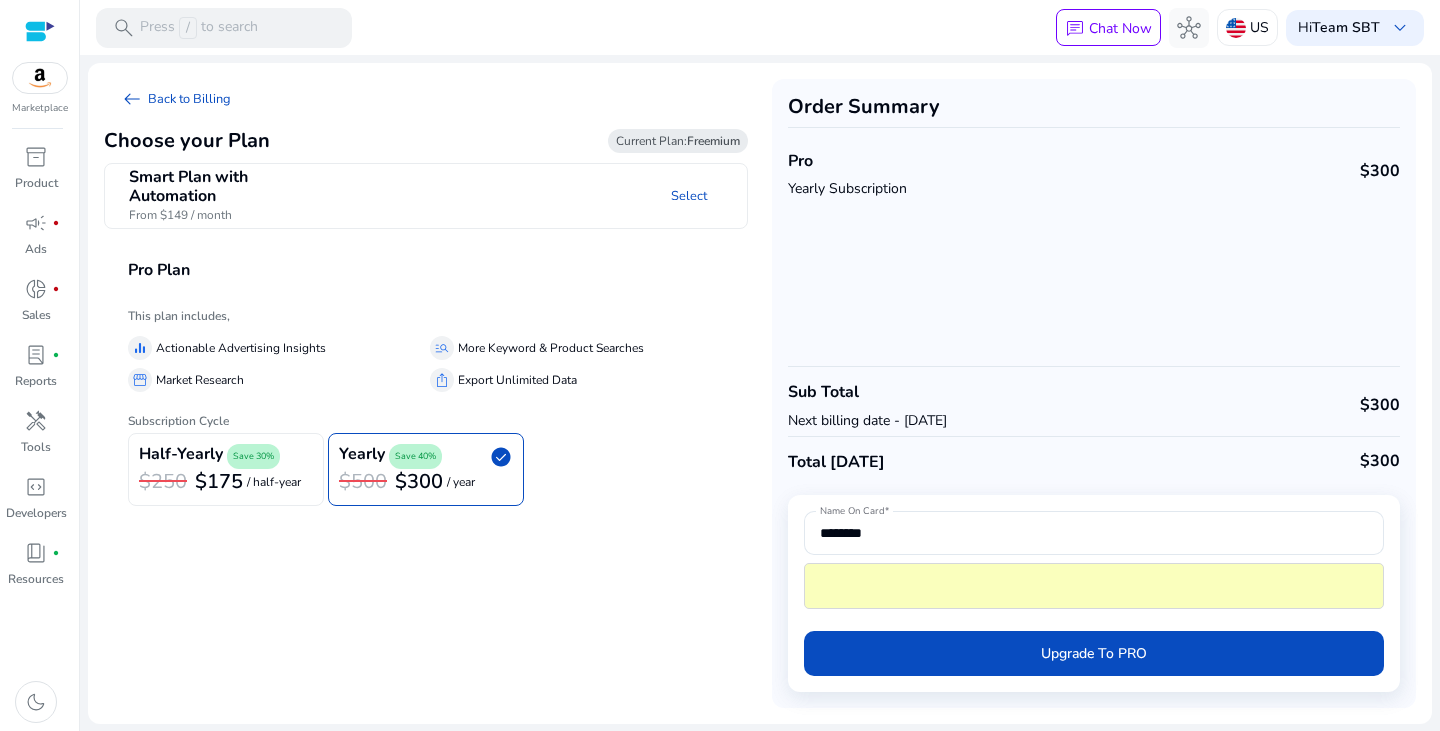 click on "$175" 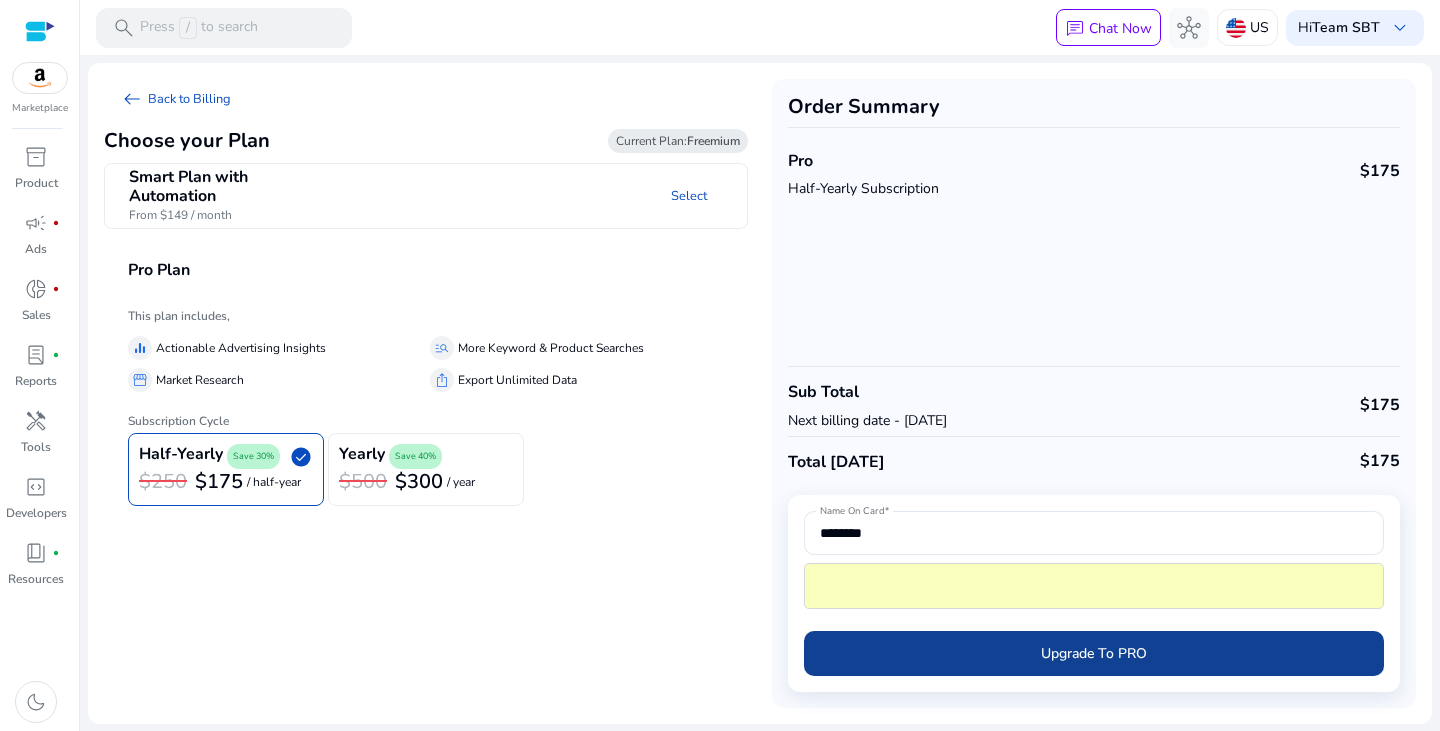 click 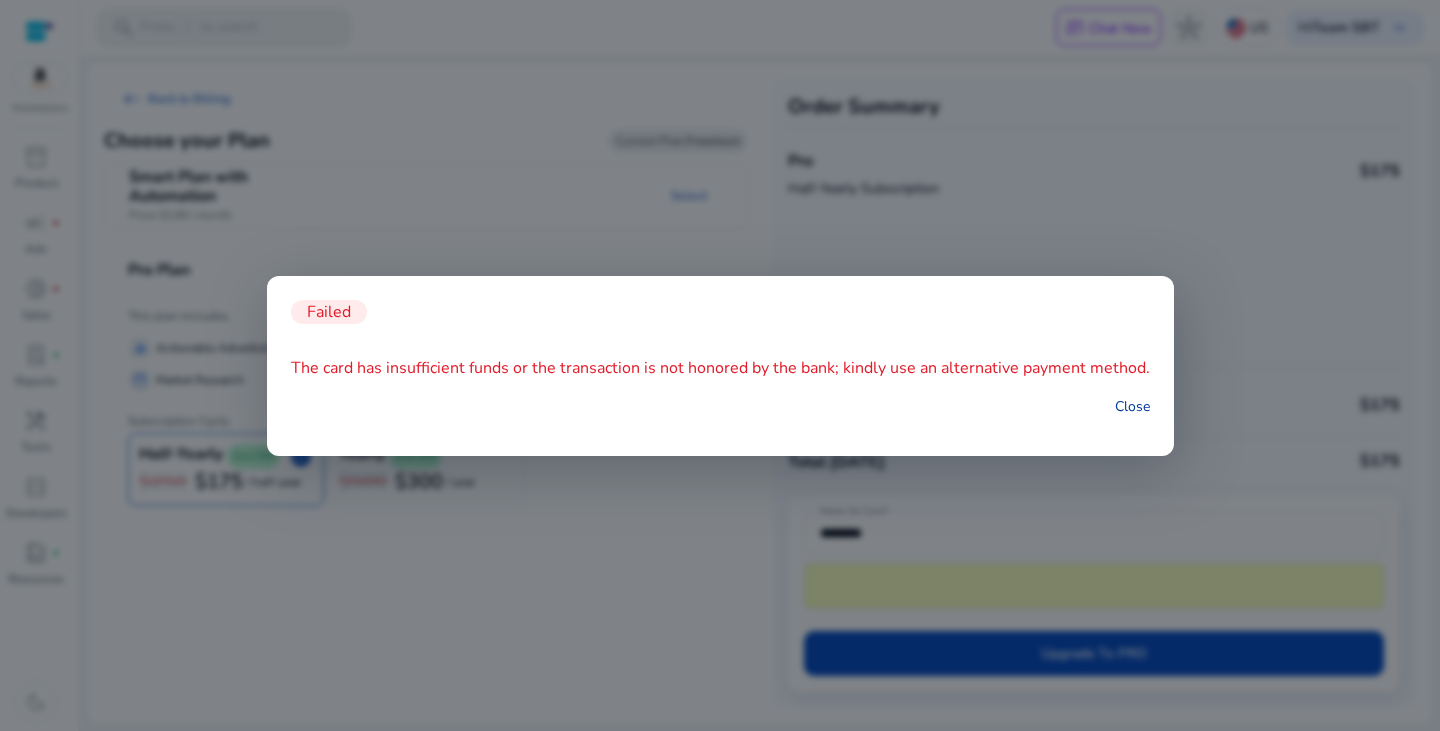 click on "Close" at bounding box center (1132, 406) 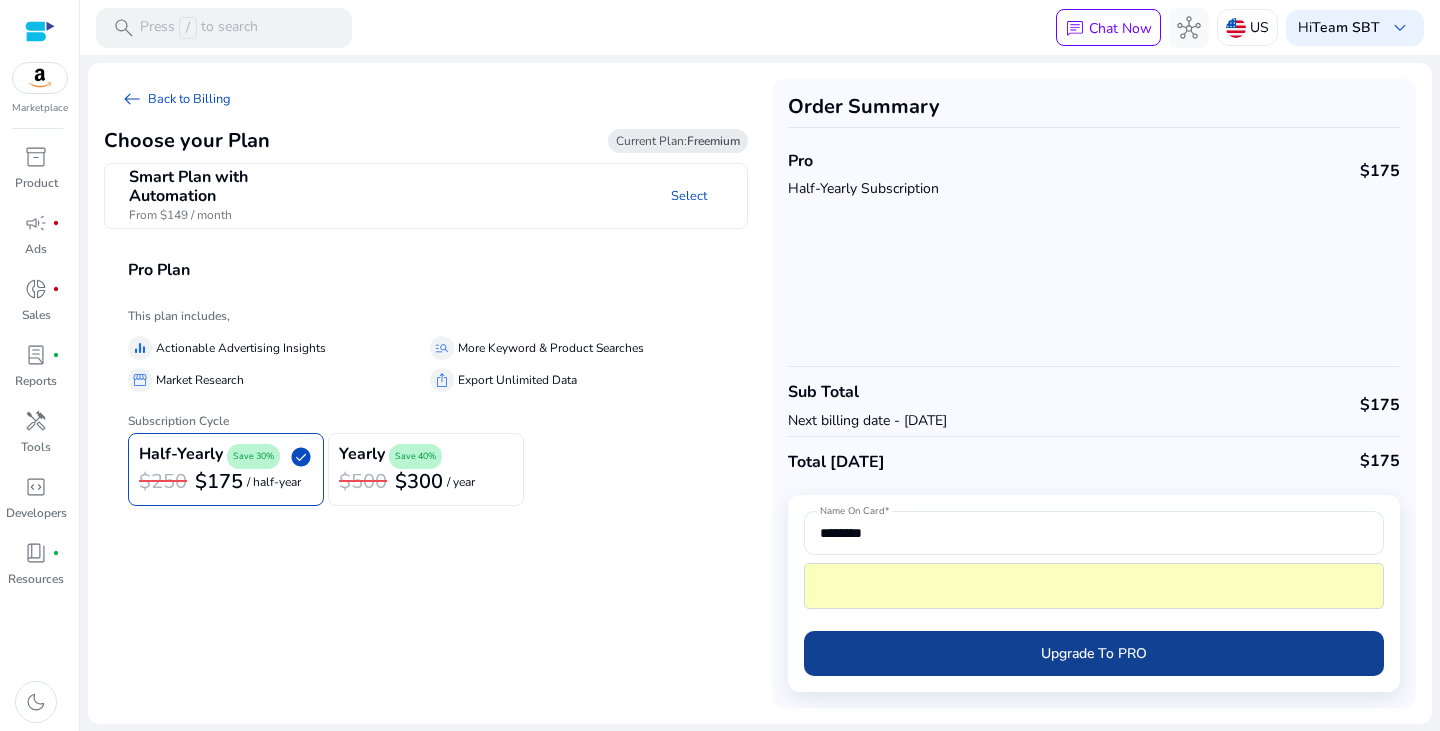 click on "Upgrade To PRO" 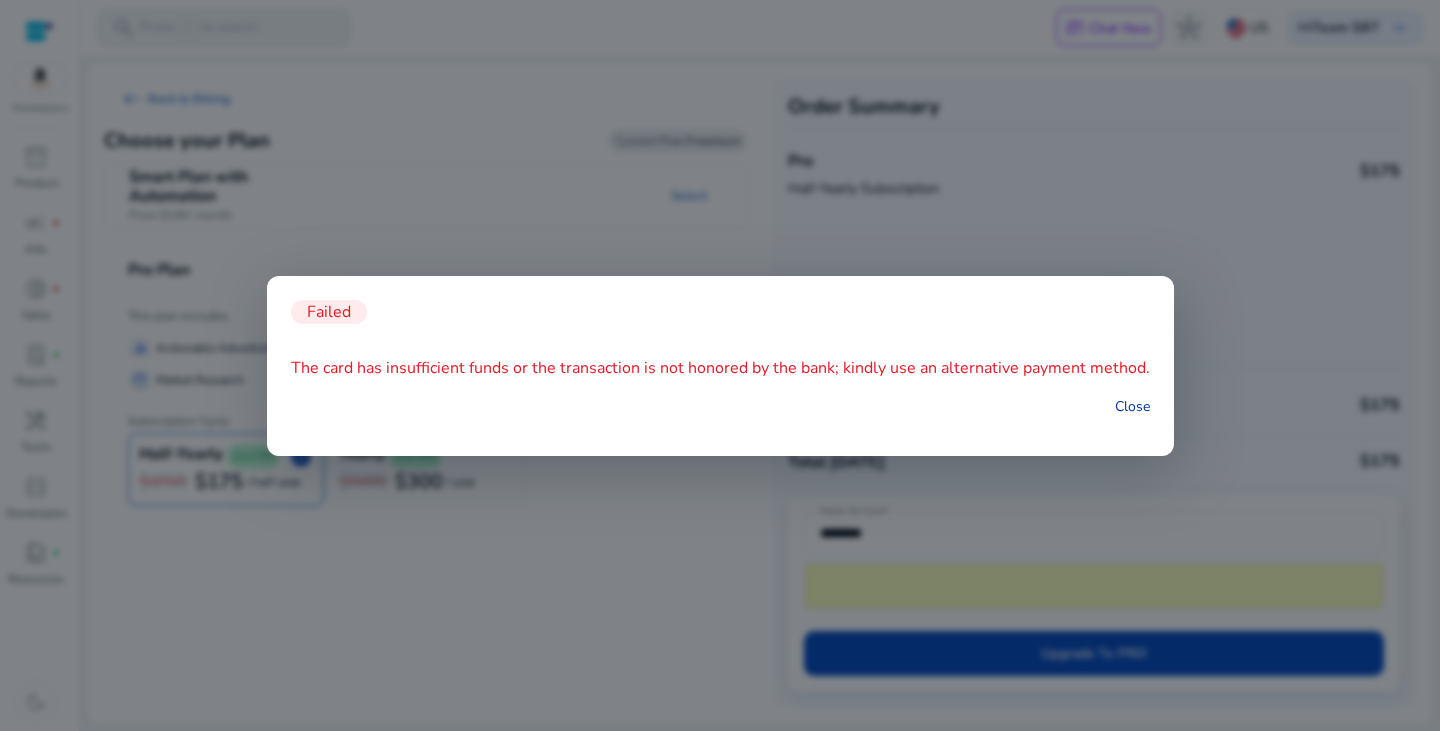 click on "Close" at bounding box center (1132, 406) 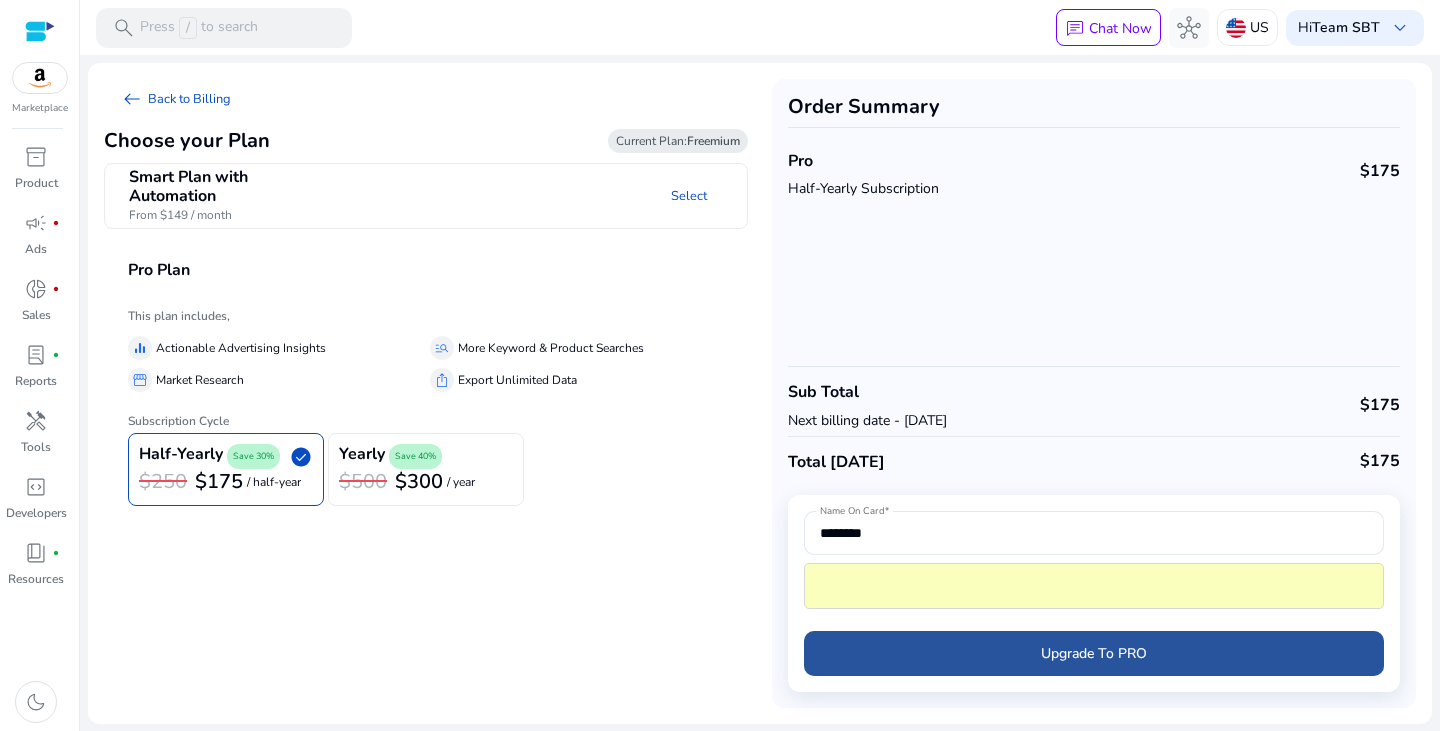 click 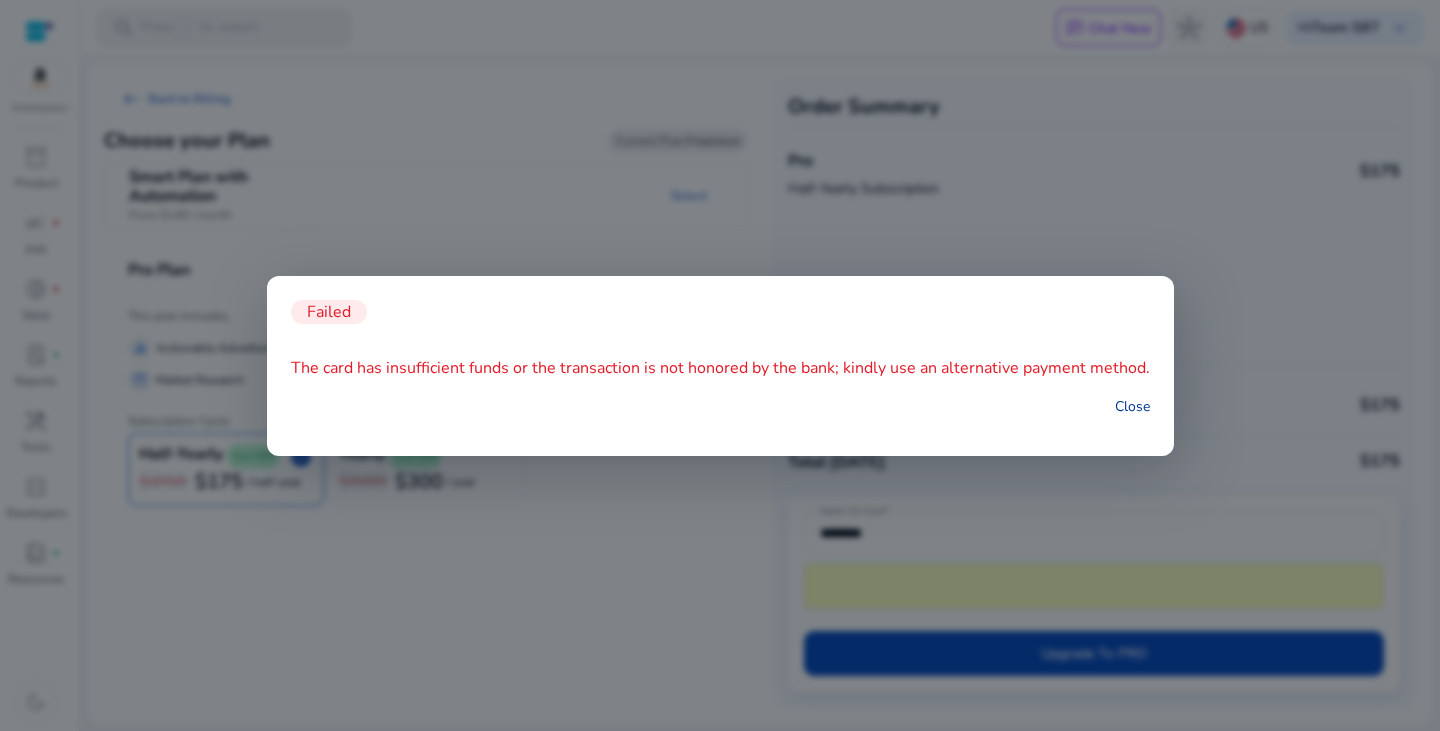 click on "Close" at bounding box center [1132, 406] 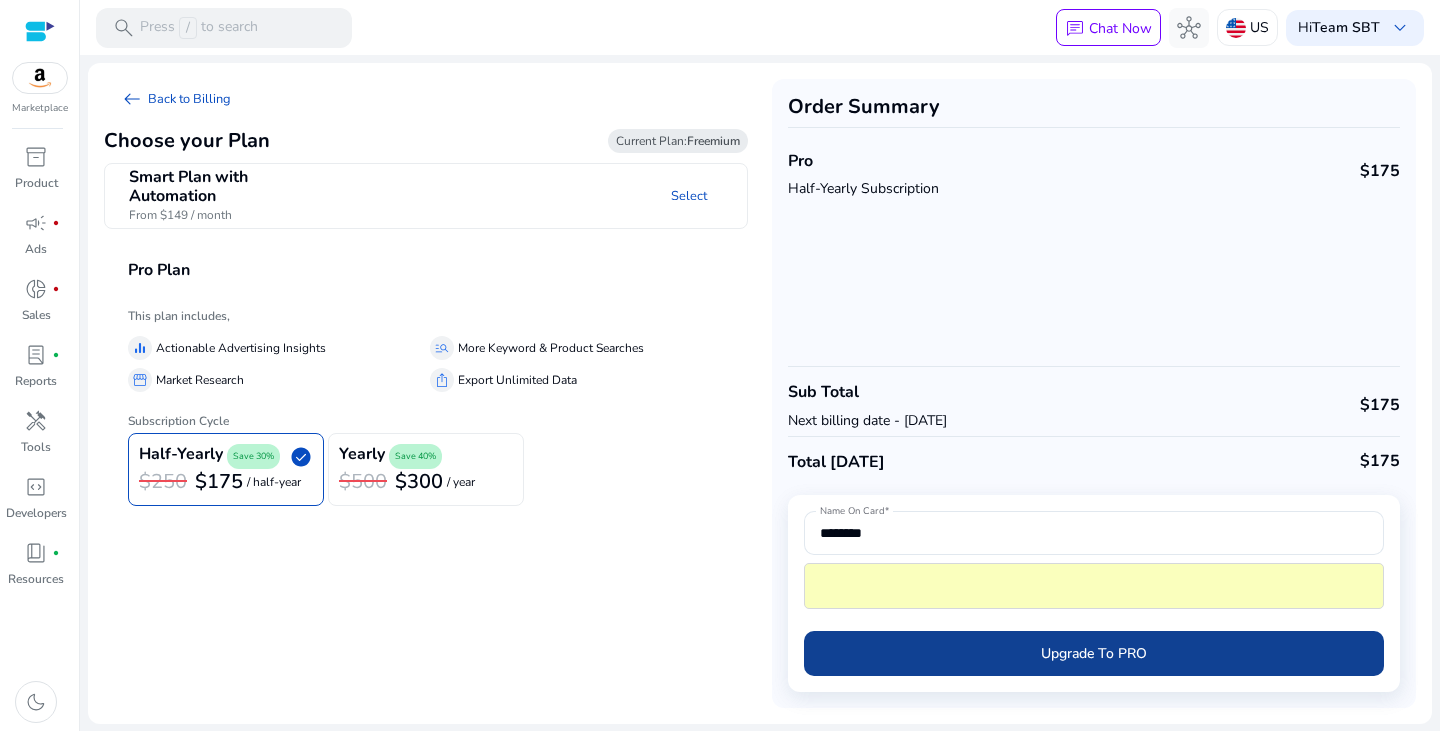 click 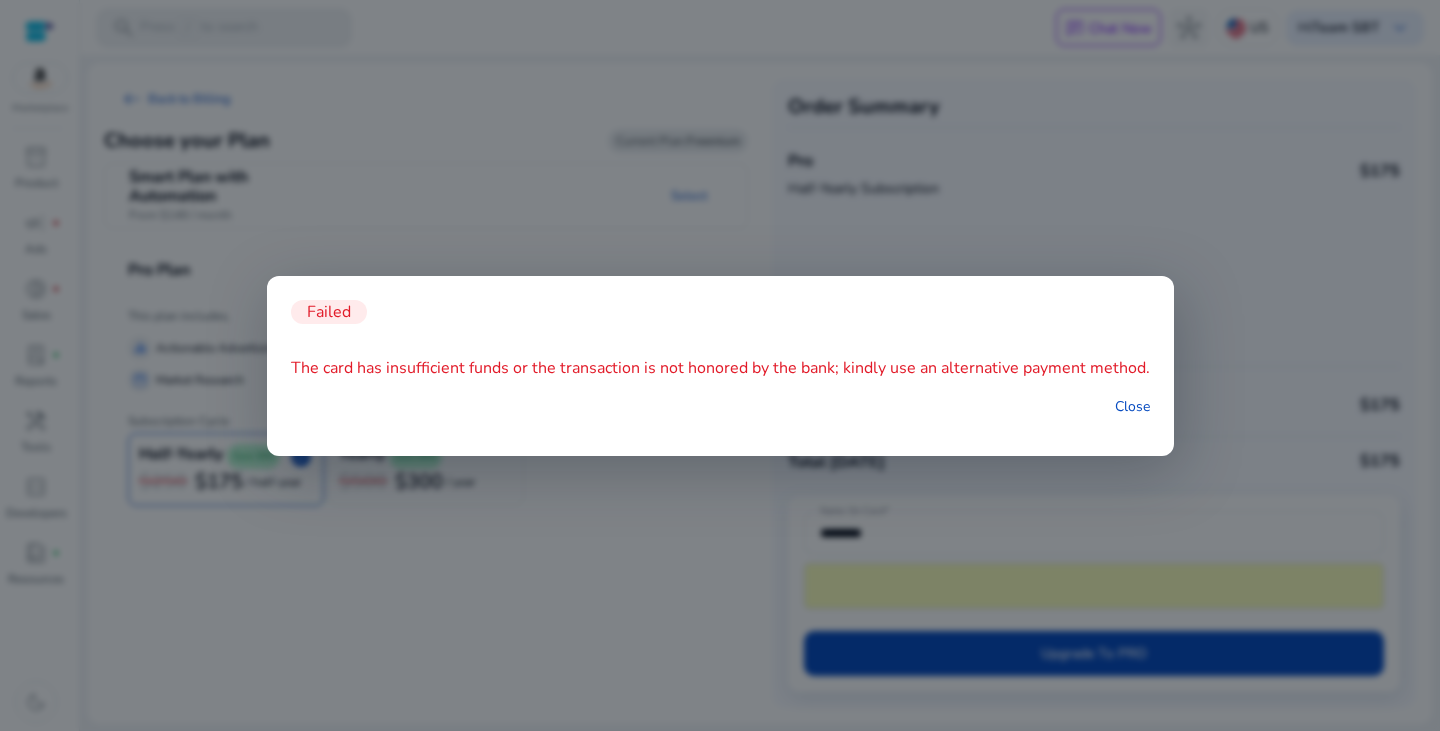 click on "Close" at bounding box center (720, 406) 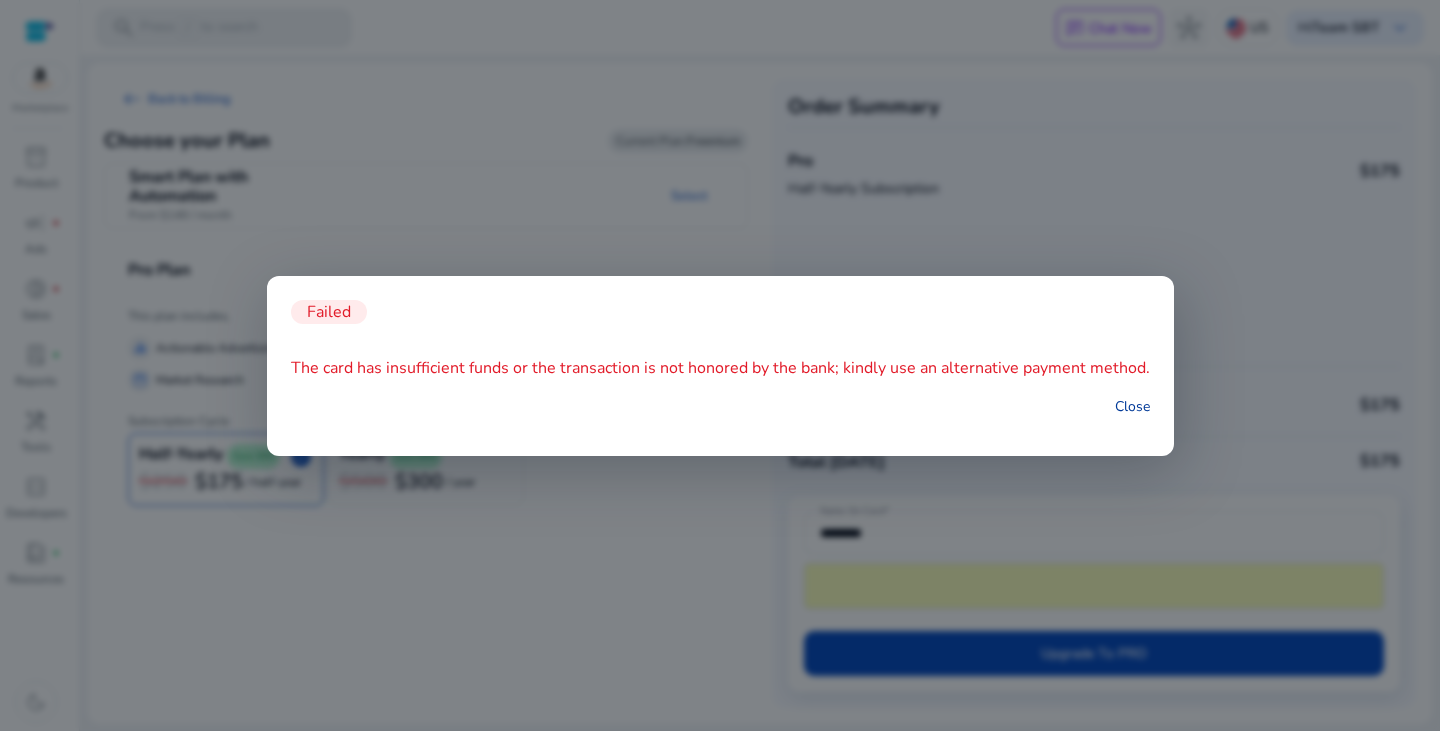 click on "Close" at bounding box center (1132, 406) 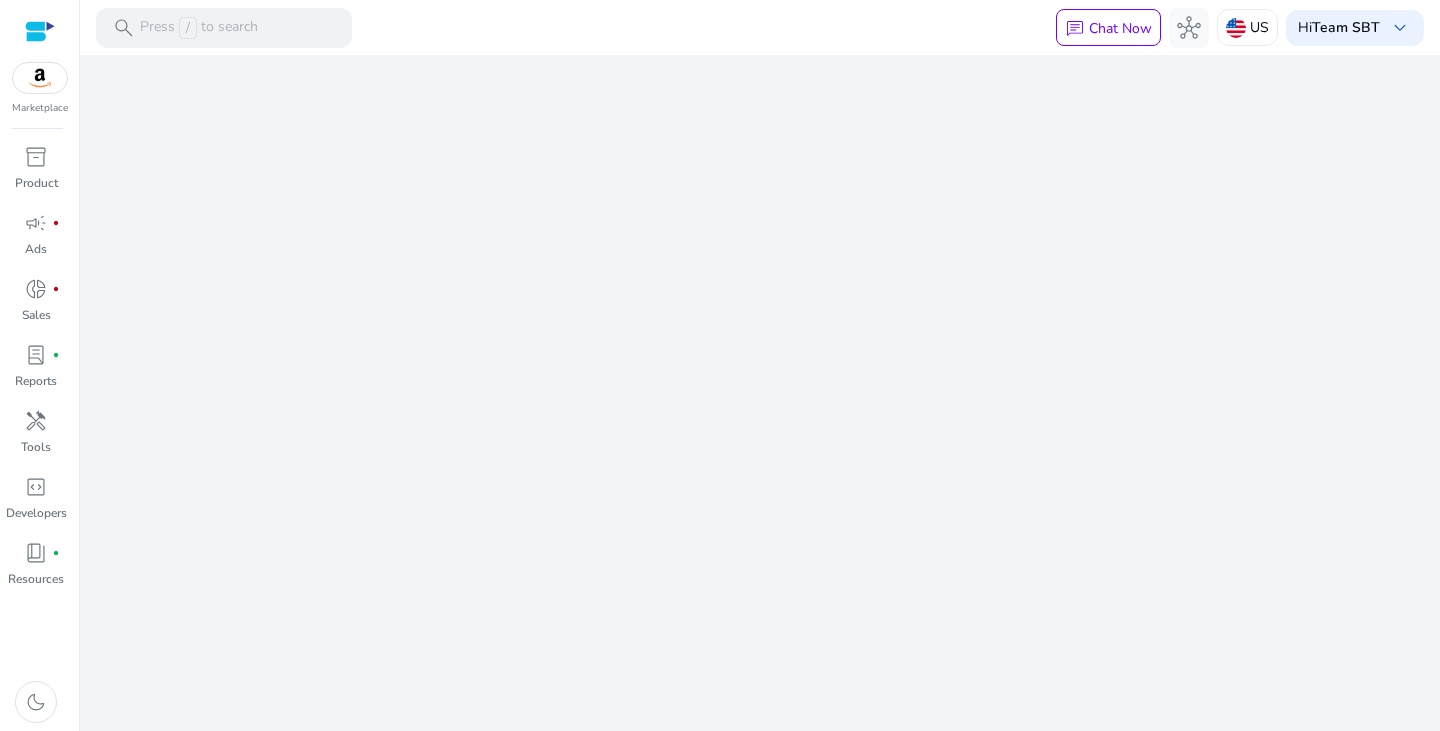 scroll, scrollTop: 0, scrollLeft: 0, axis: both 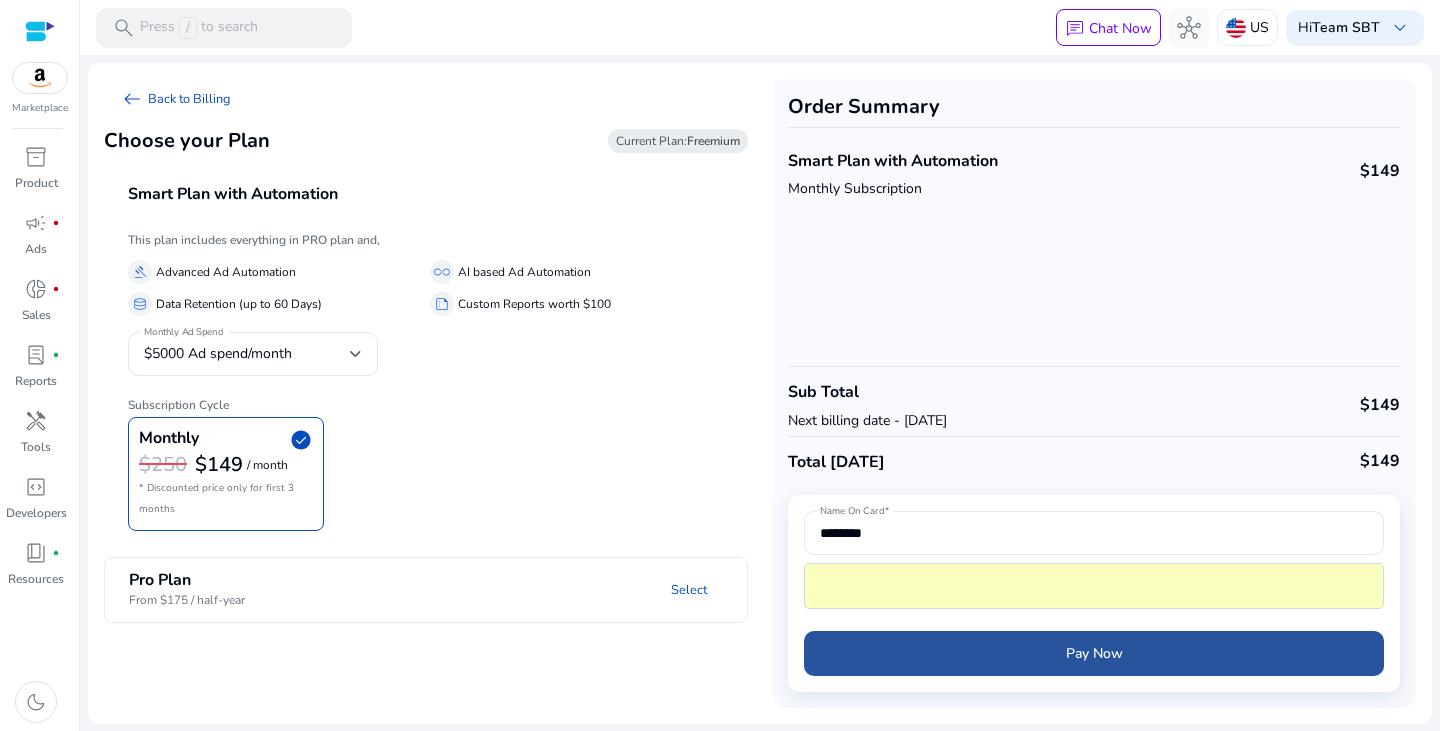 click 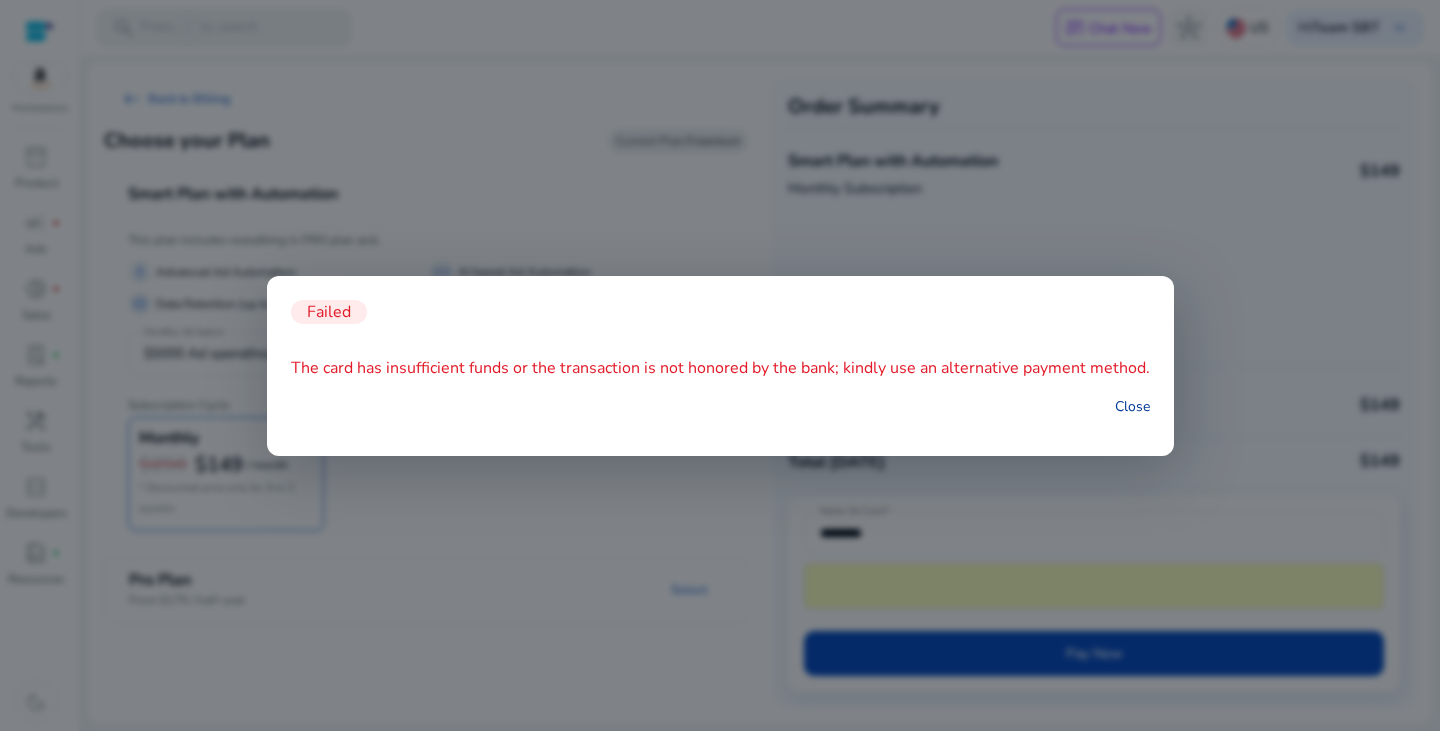click on "Close" at bounding box center [1132, 406] 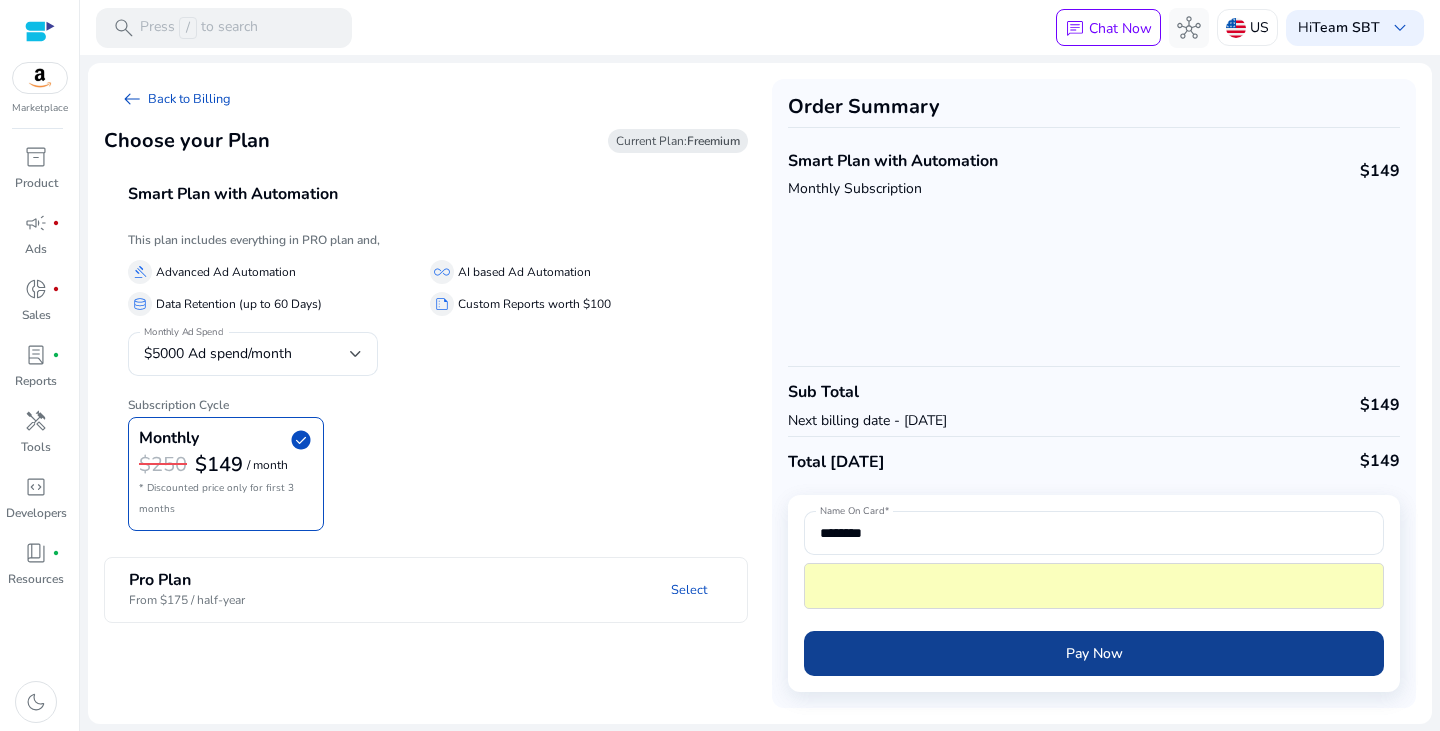 click 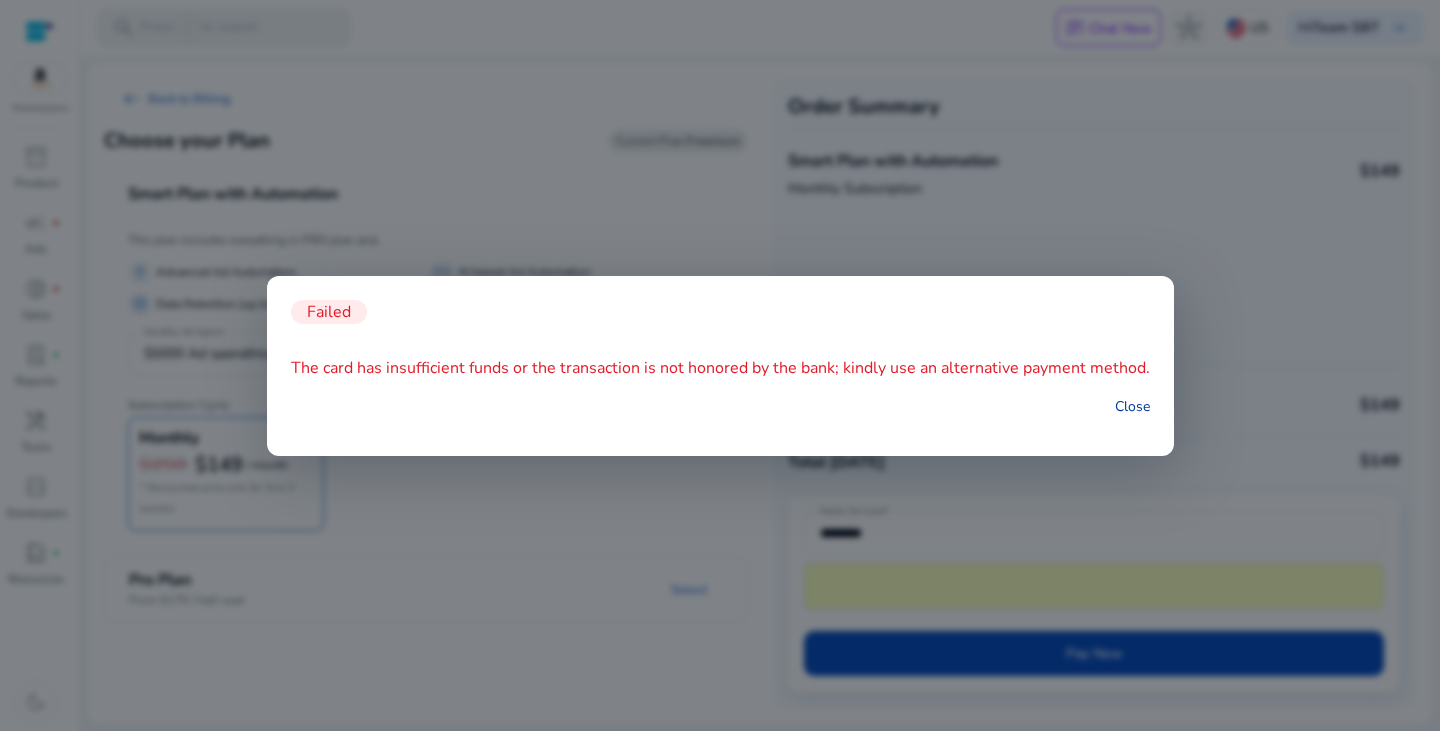 click on "Close" at bounding box center [1132, 406] 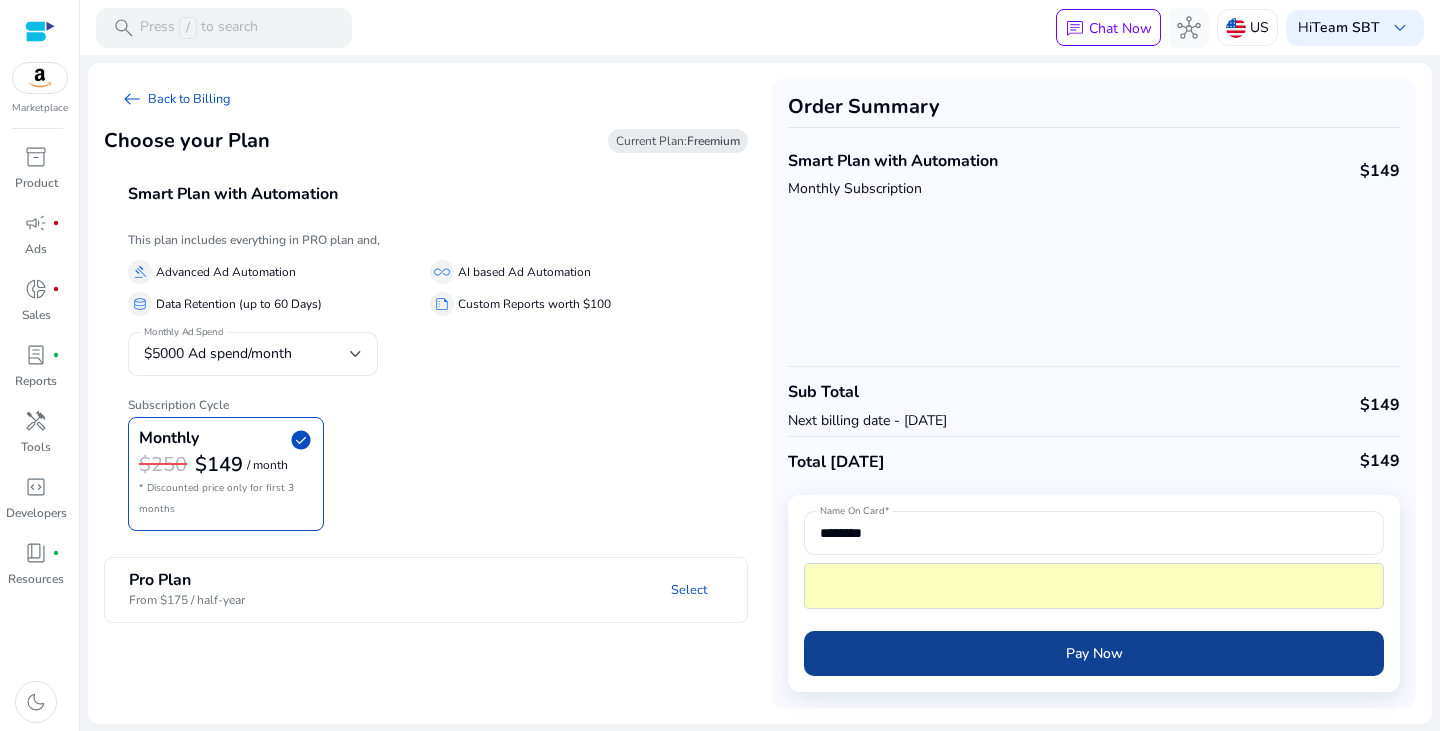 click 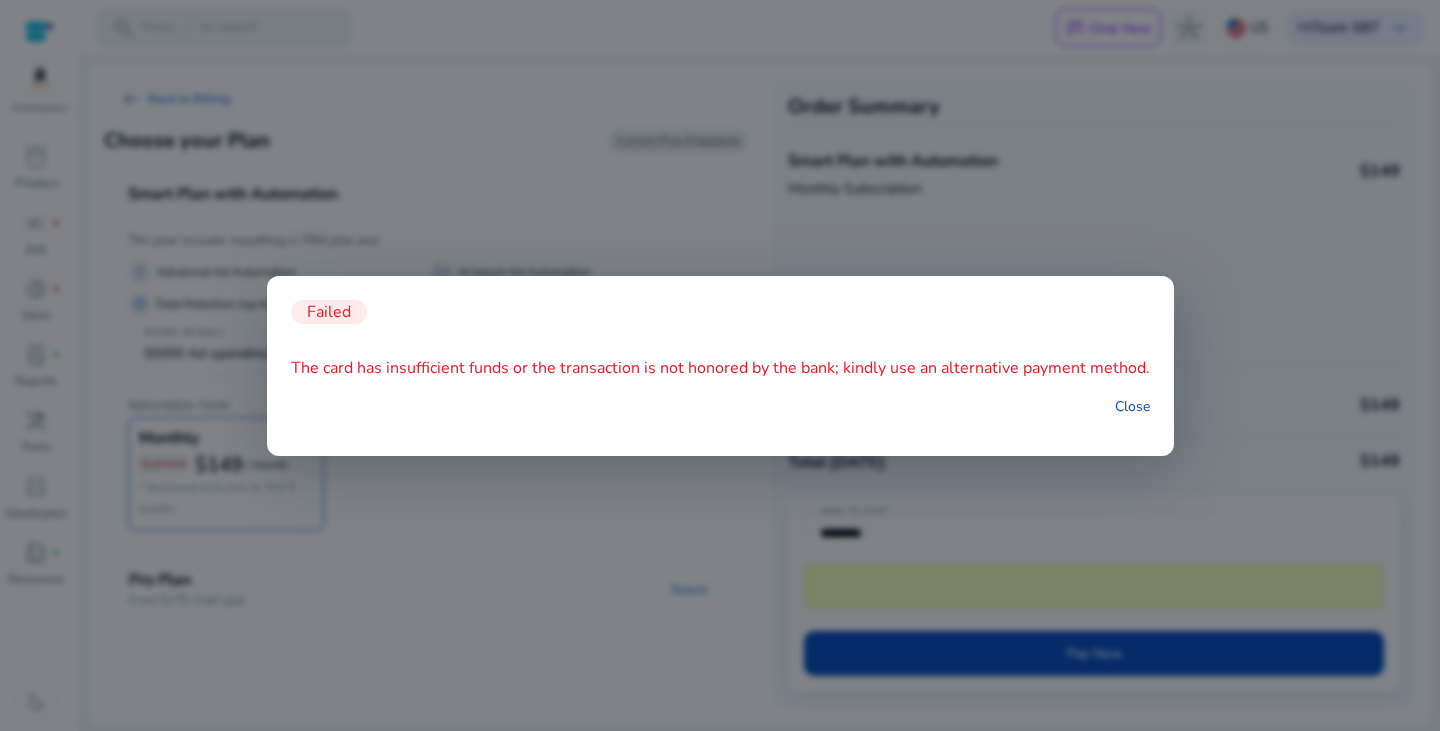 click on "Failed
The card has insufficient funds or the transaction is not honored by the bank; kindly use an alternative payment method. Close" at bounding box center [720, 366] 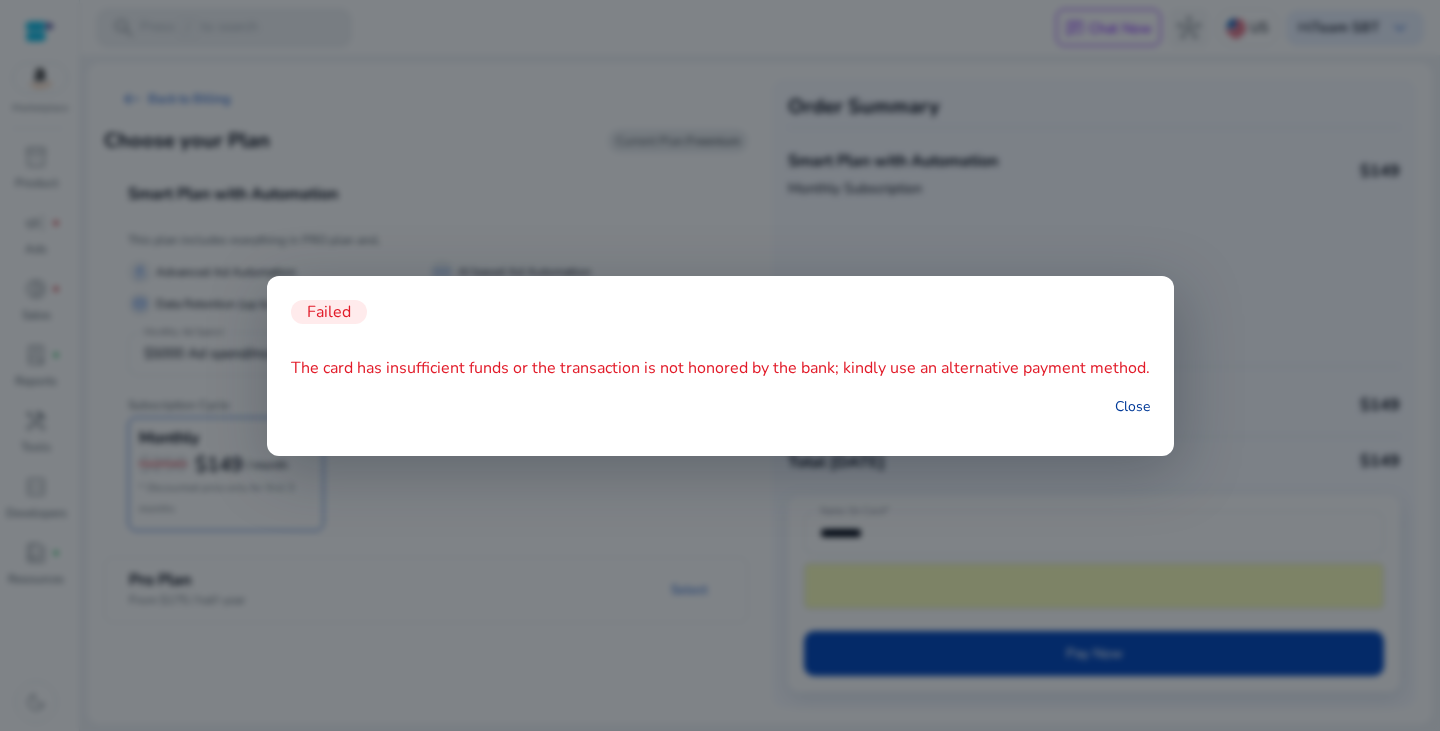 click on "Close" at bounding box center [1132, 406] 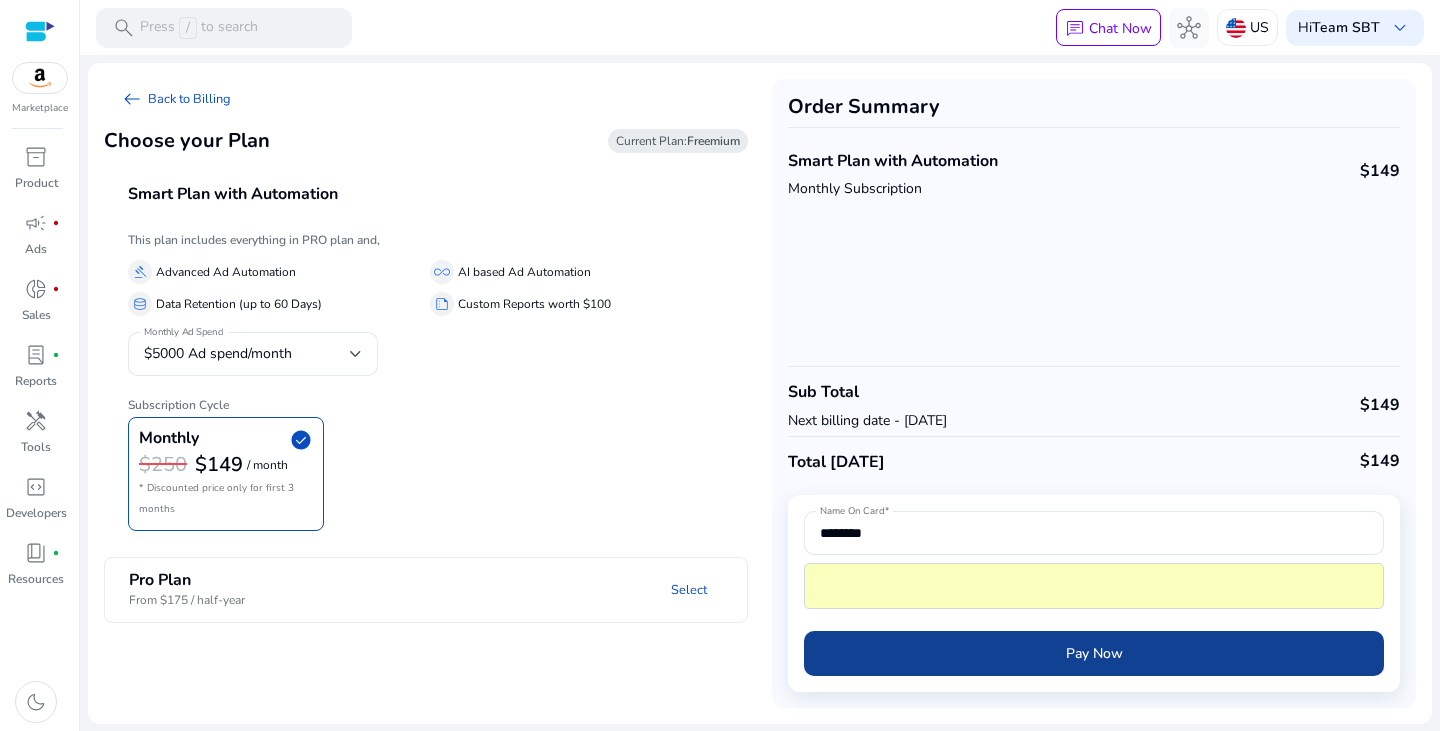 click 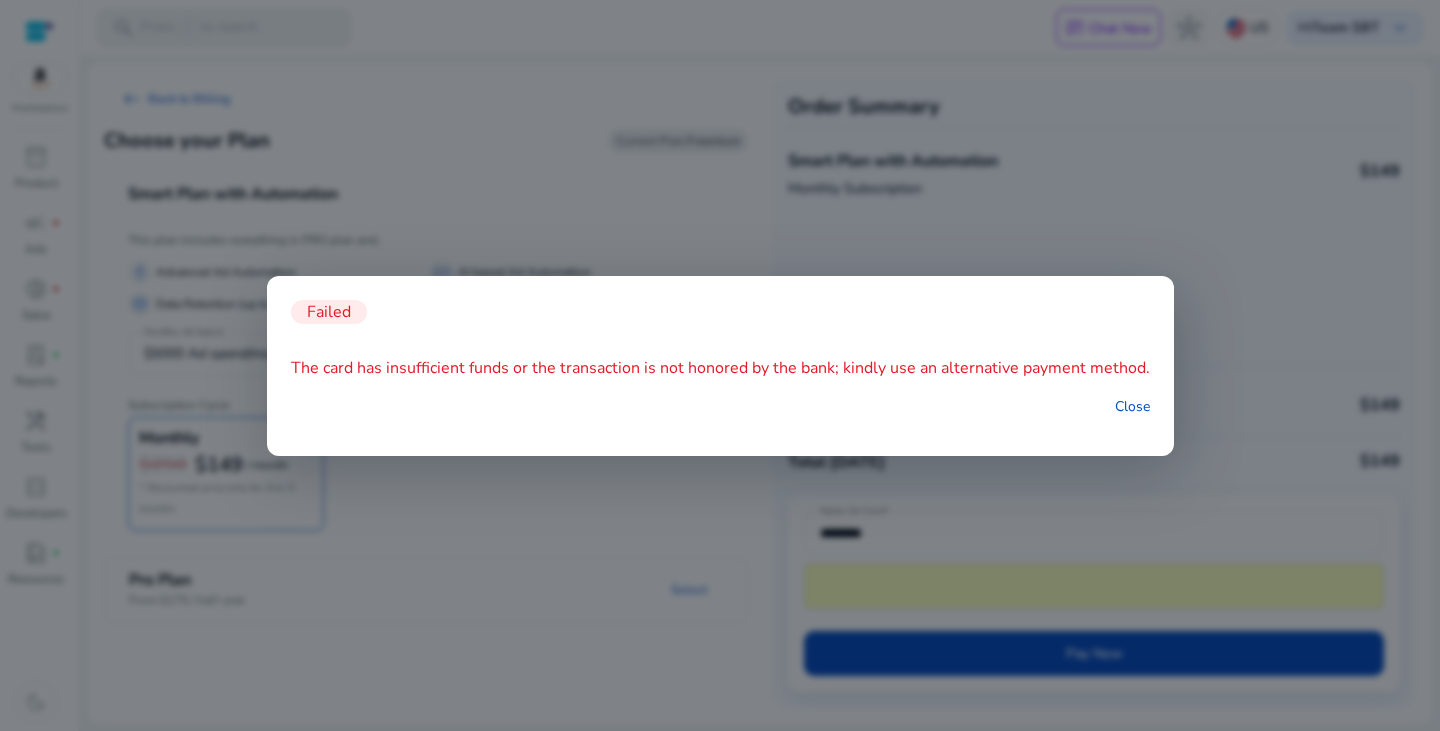 click on "Failed
The card has insufficient funds or the transaction is not honored by the bank; kindly use an alternative payment method. Close" at bounding box center (720, 366) 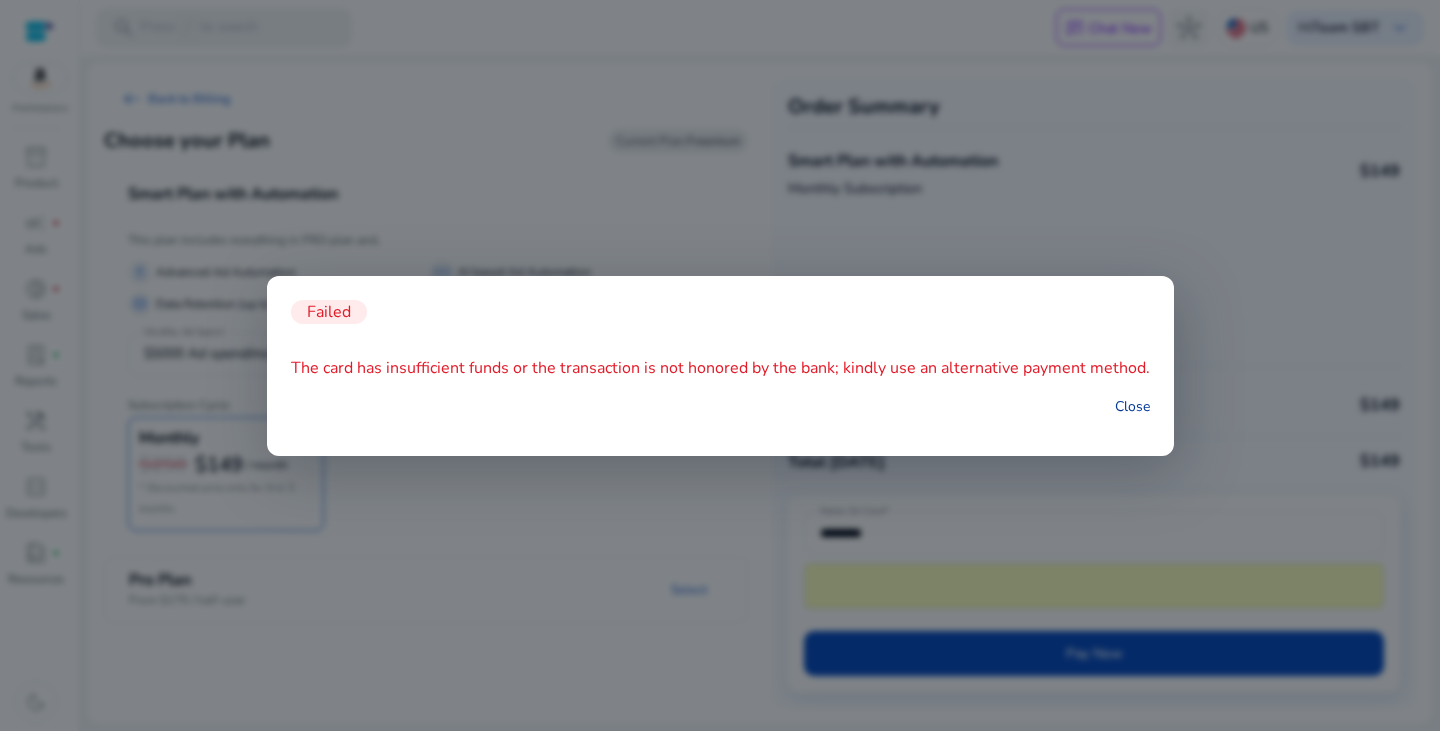 click on "Close" at bounding box center [1132, 406] 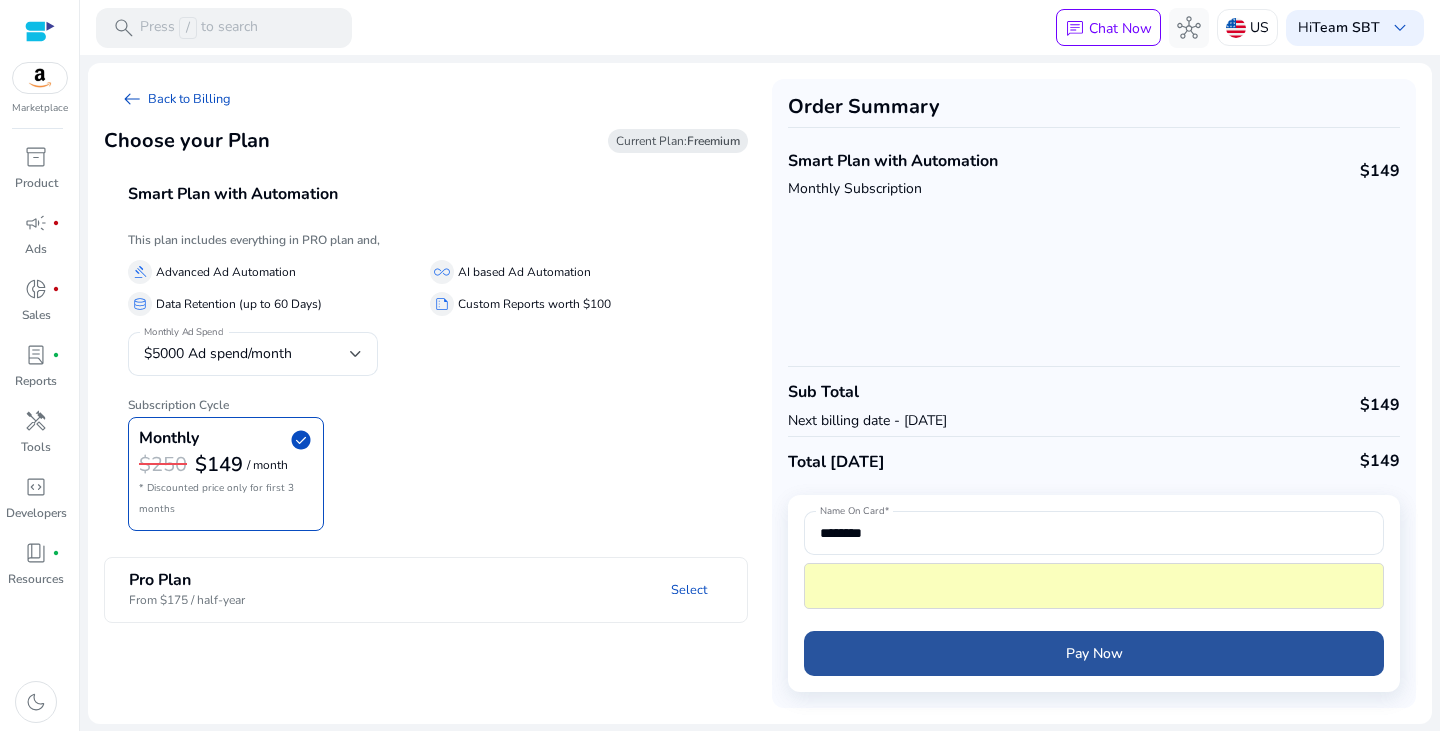 click on "Pay Now" 